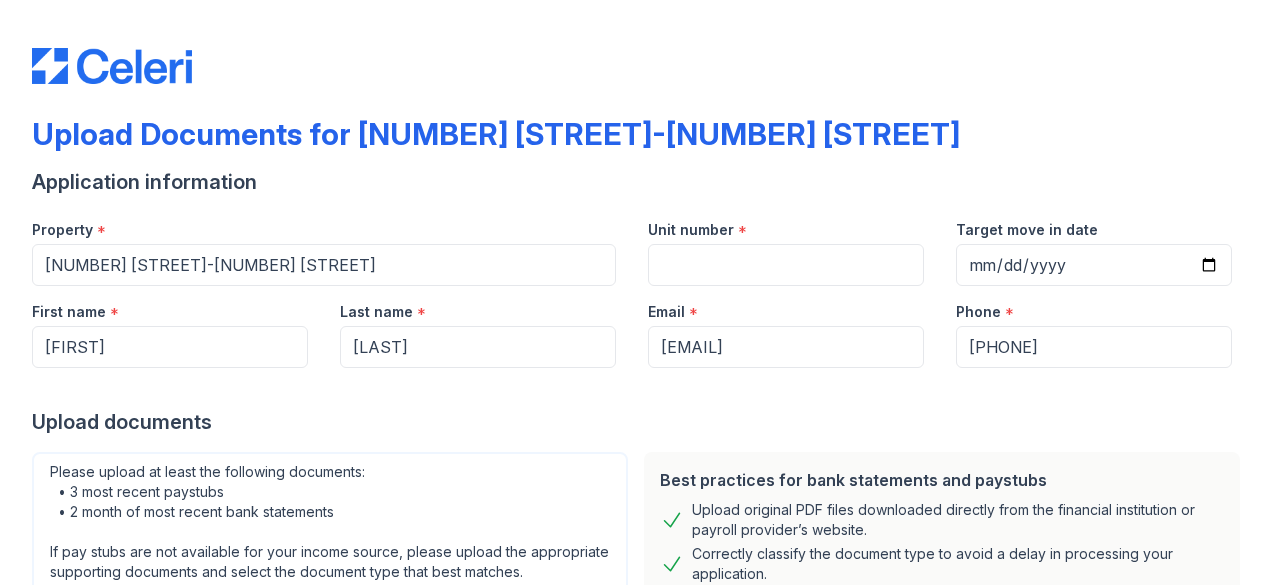 scroll, scrollTop: 0, scrollLeft: 0, axis: both 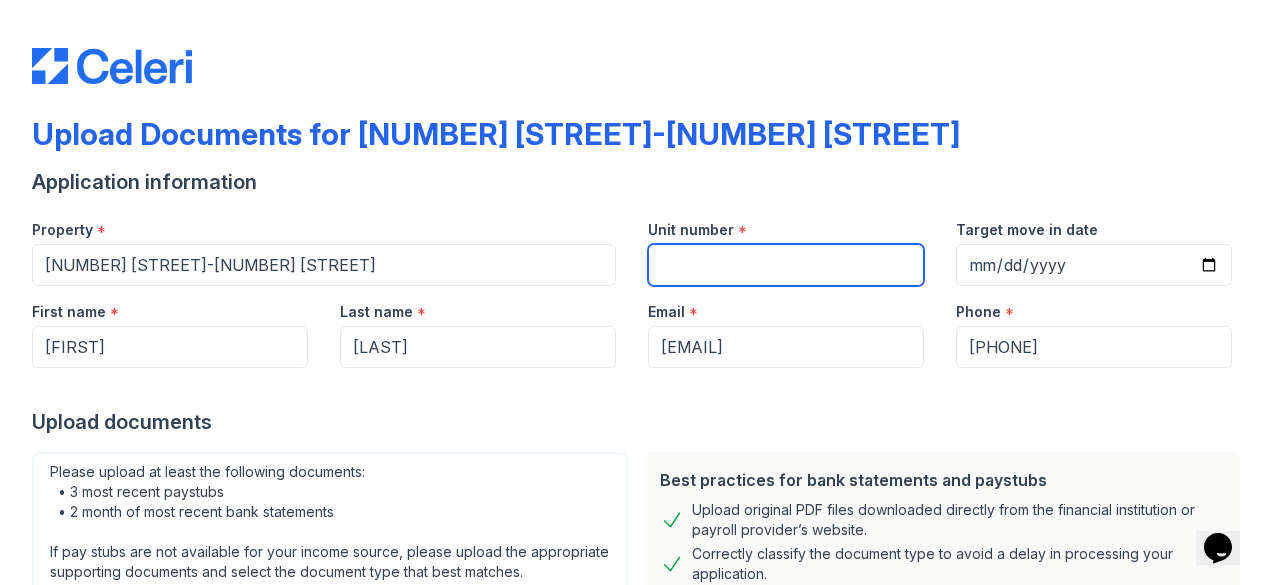 click on "Unit number" at bounding box center (786, 265) 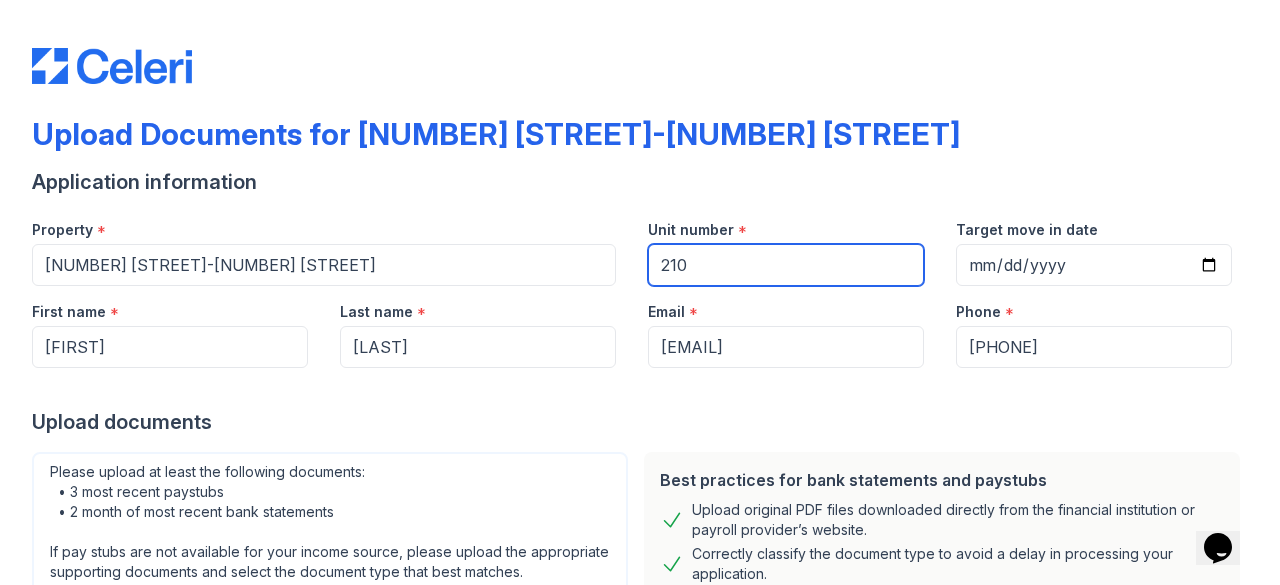 type on "210" 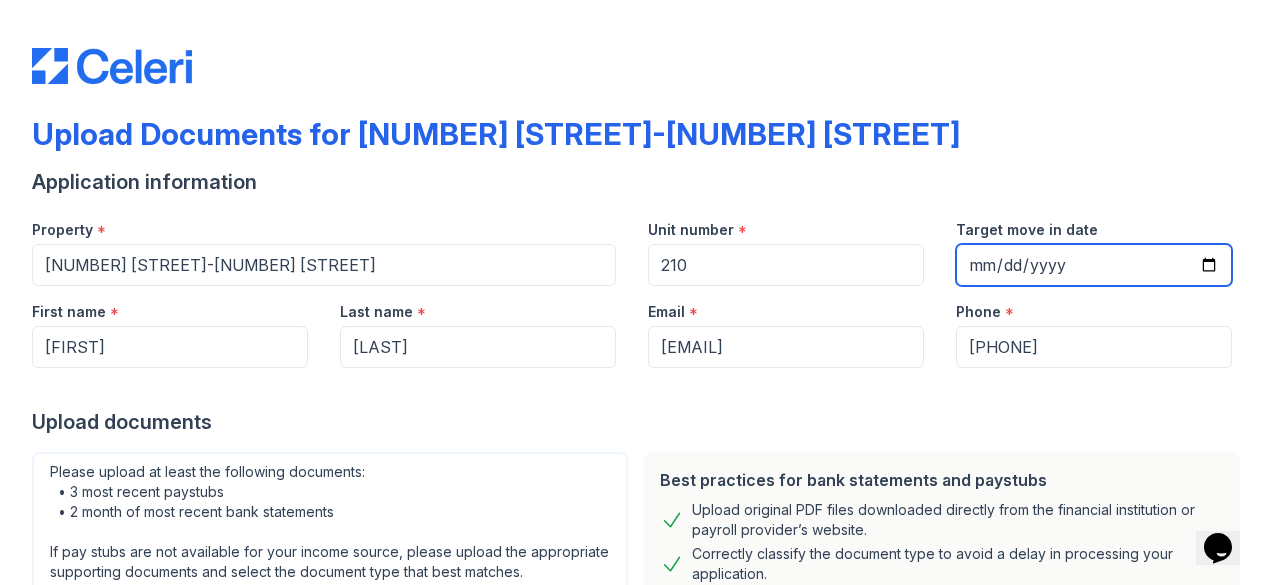 click on "Target move in date" at bounding box center (1094, 265) 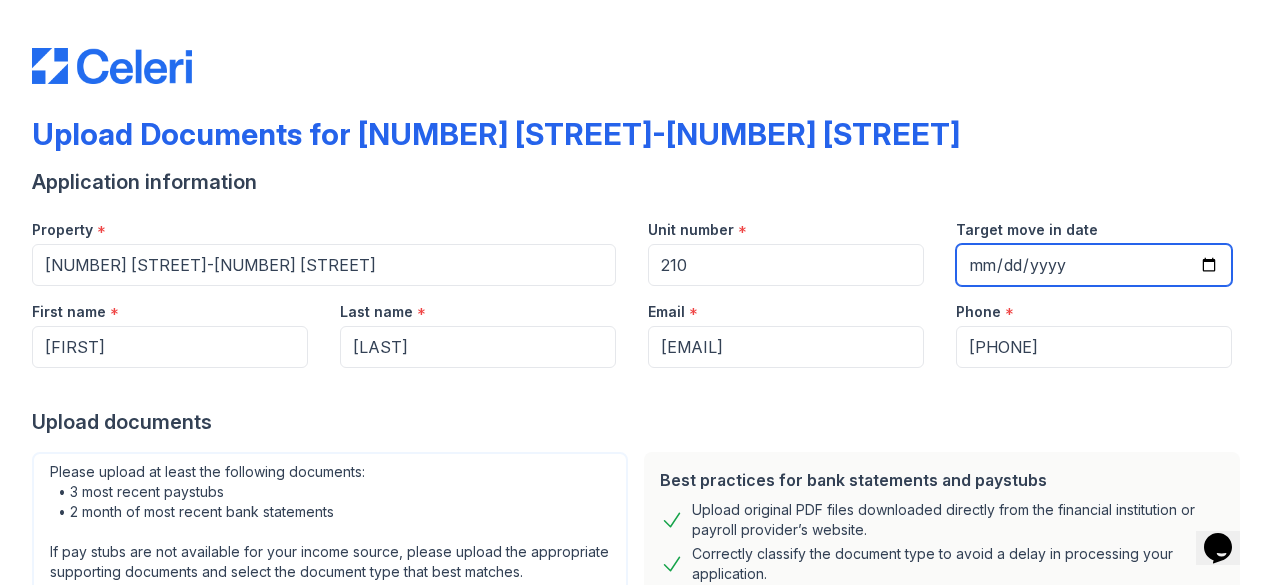 click on "[DATE]" at bounding box center [1094, 265] 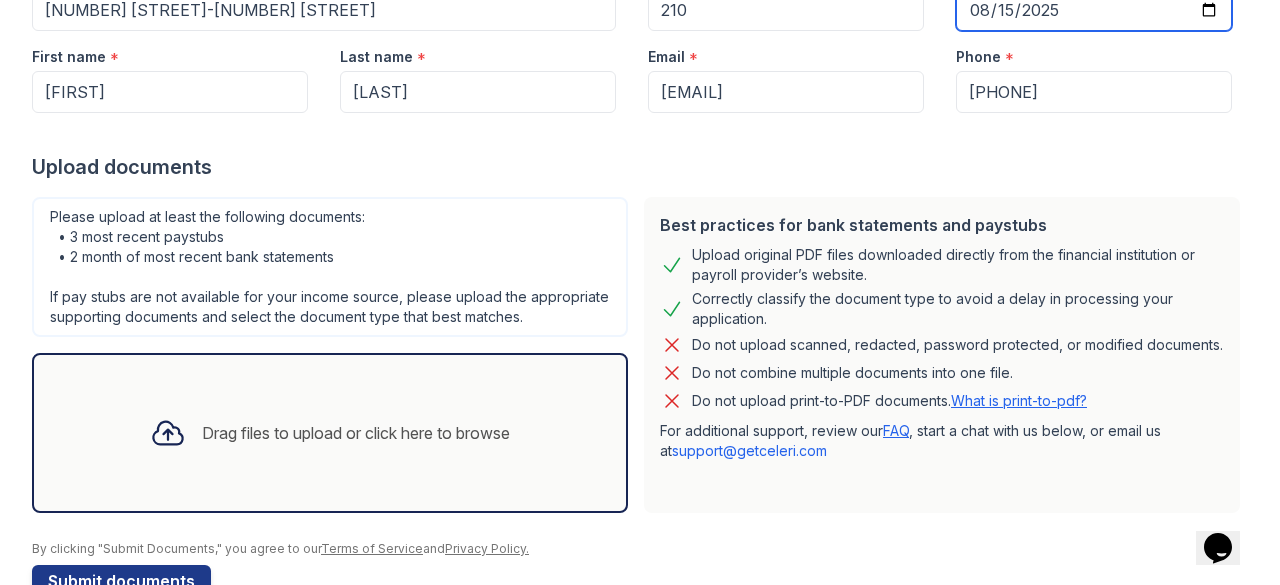 scroll, scrollTop: 325, scrollLeft: 0, axis: vertical 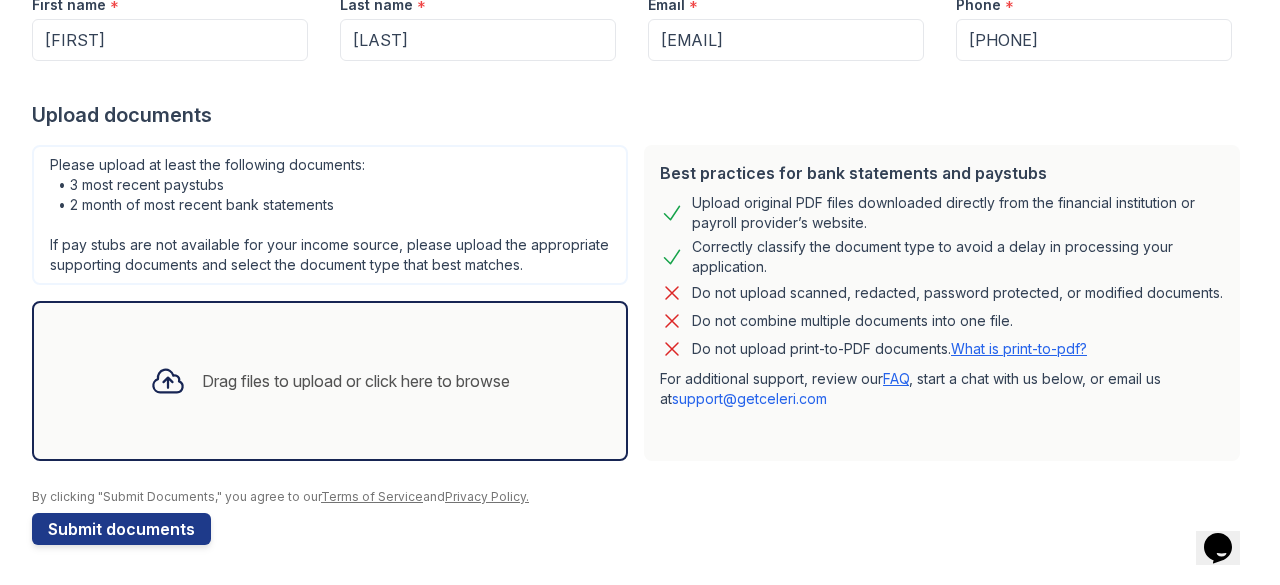 click on "Drag files to upload or click here to browse" at bounding box center (330, 381) 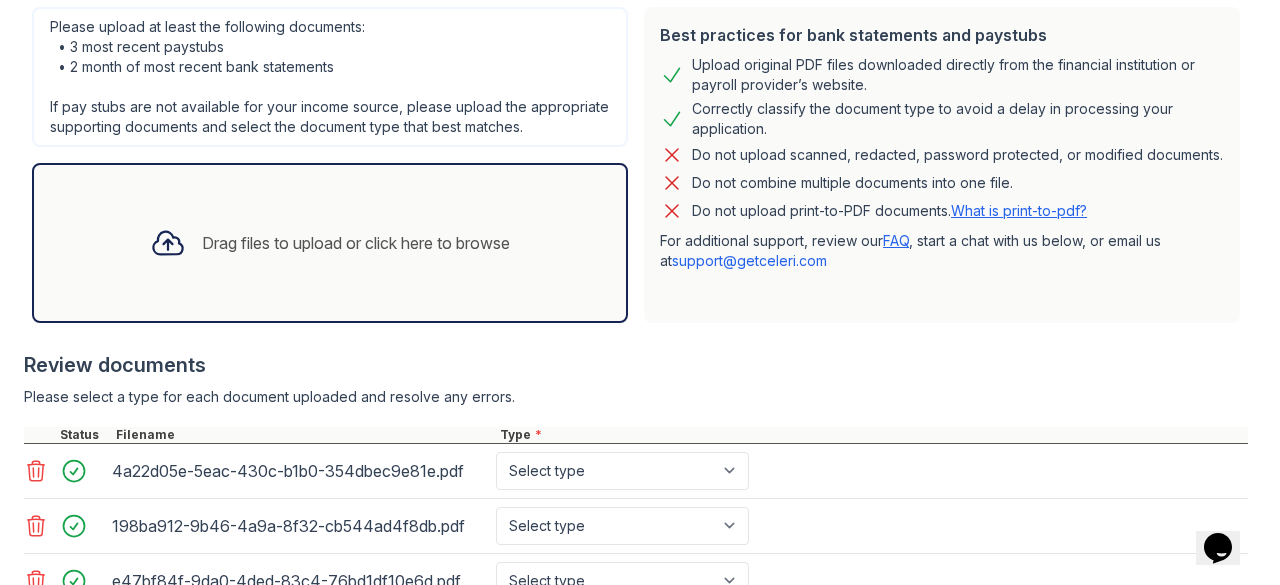 scroll, scrollTop: 620, scrollLeft: 0, axis: vertical 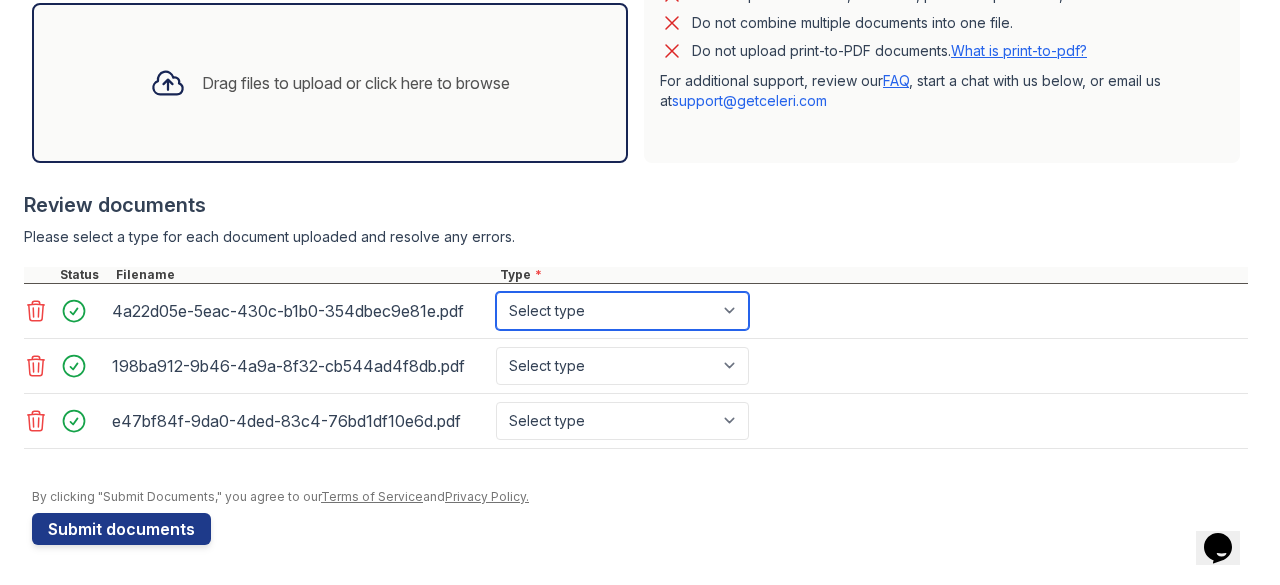 click on "Select type
Paystub
Bank Statement
Offer Letter
Tax Documents
Benefit Award Letter
Investment Account Statement
Other" at bounding box center [622, 311] 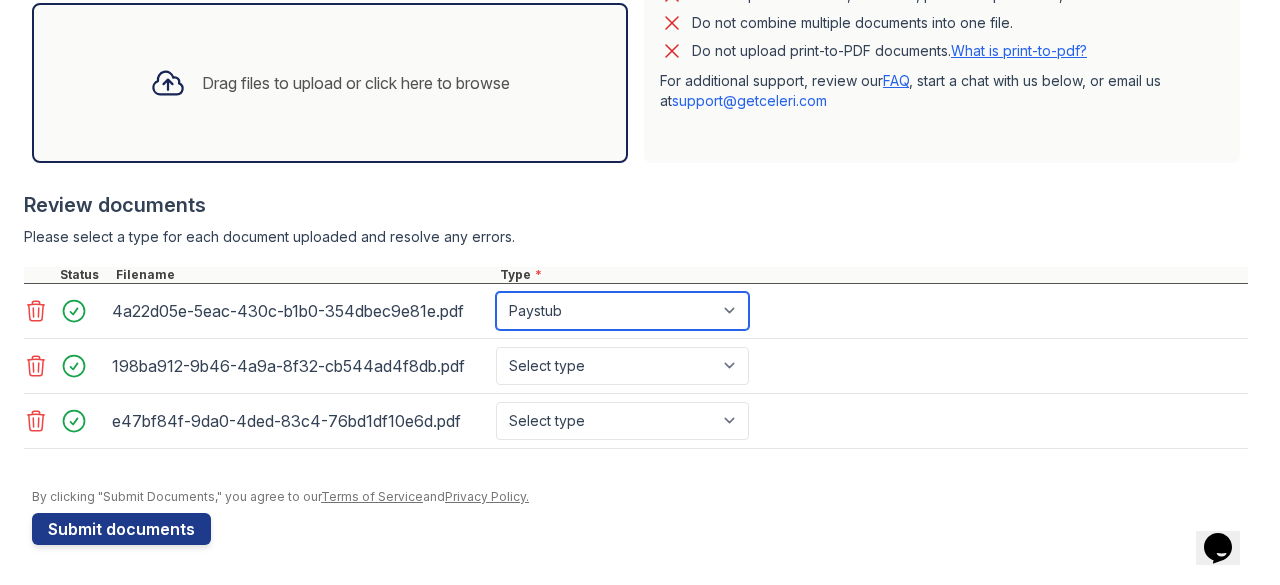 click on "Select type
Paystub
Bank Statement
Offer Letter
Tax Documents
Benefit Award Letter
Investment Account Statement
Other" at bounding box center [622, 311] 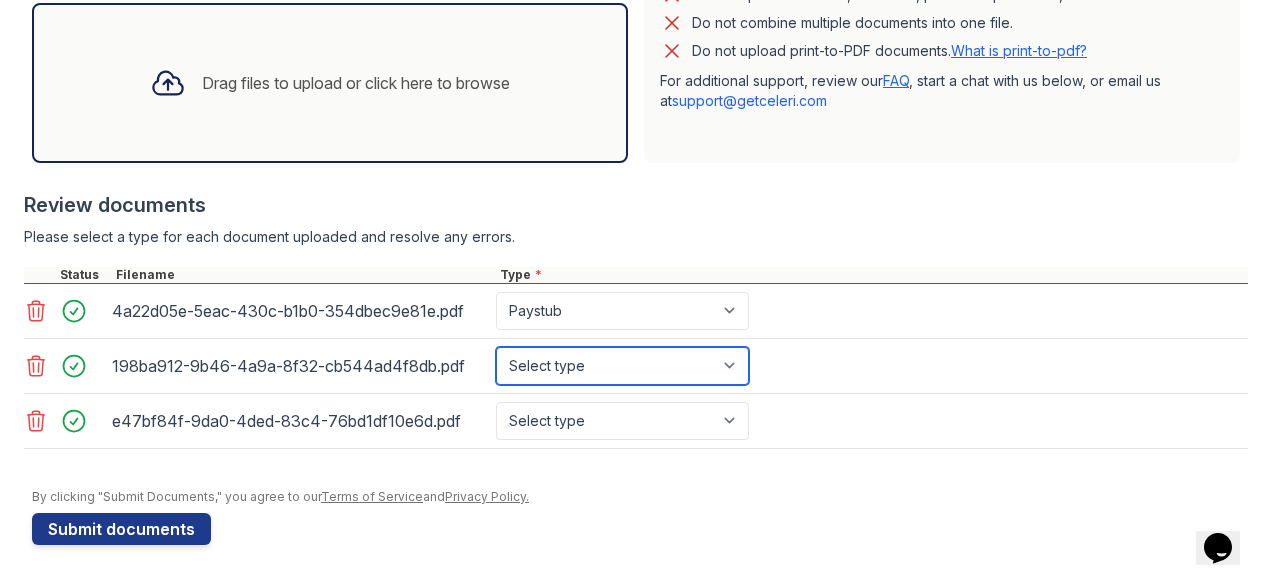 click on "Select type
Paystub
Bank Statement
Offer Letter
Tax Documents
Benefit Award Letter
Investment Account Statement
Other" at bounding box center [622, 366] 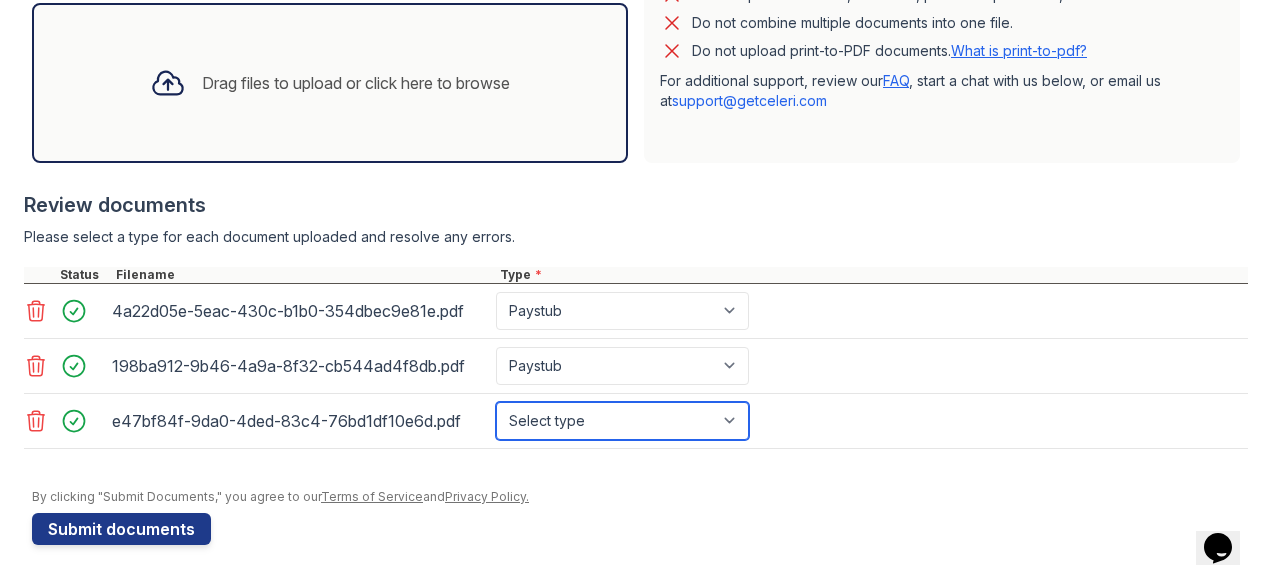 click on "Select type
Paystub
Bank Statement
Offer Letter
Tax Documents
Benefit Award Letter
Investment Account Statement
Other" at bounding box center (622, 421) 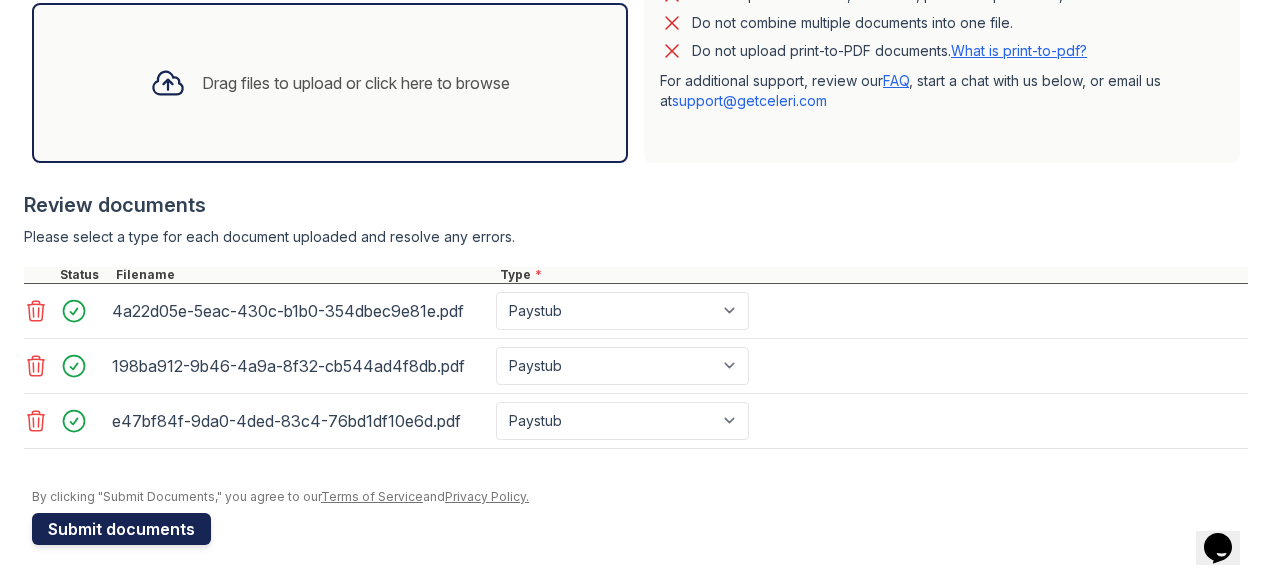click on "Submit documents" at bounding box center (121, 529) 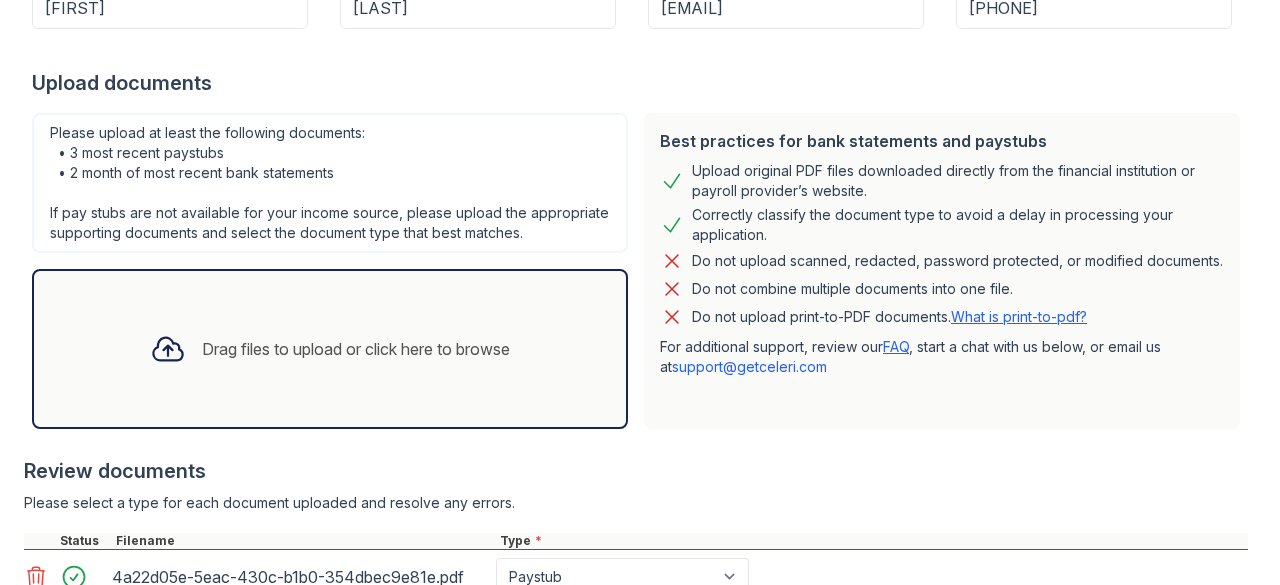 scroll, scrollTop: 740, scrollLeft: 0, axis: vertical 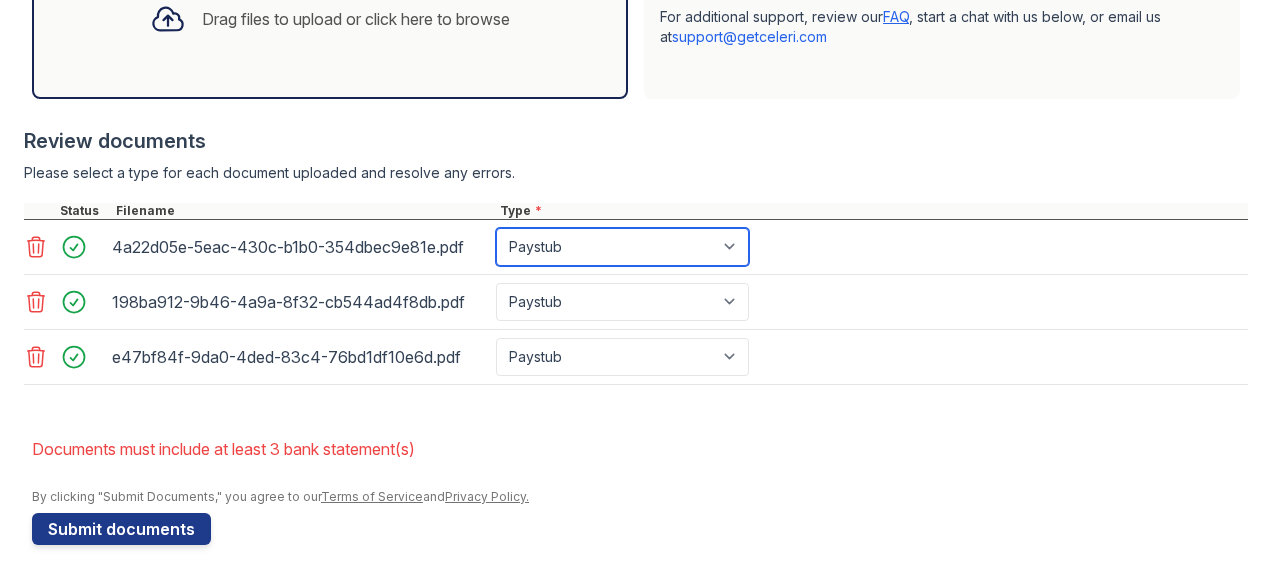 click on "Paystub
Bank Statement
Offer Letter
Tax Documents
Benefit Award Letter
Investment Account Statement
Other" at bounding box center [622, 247] 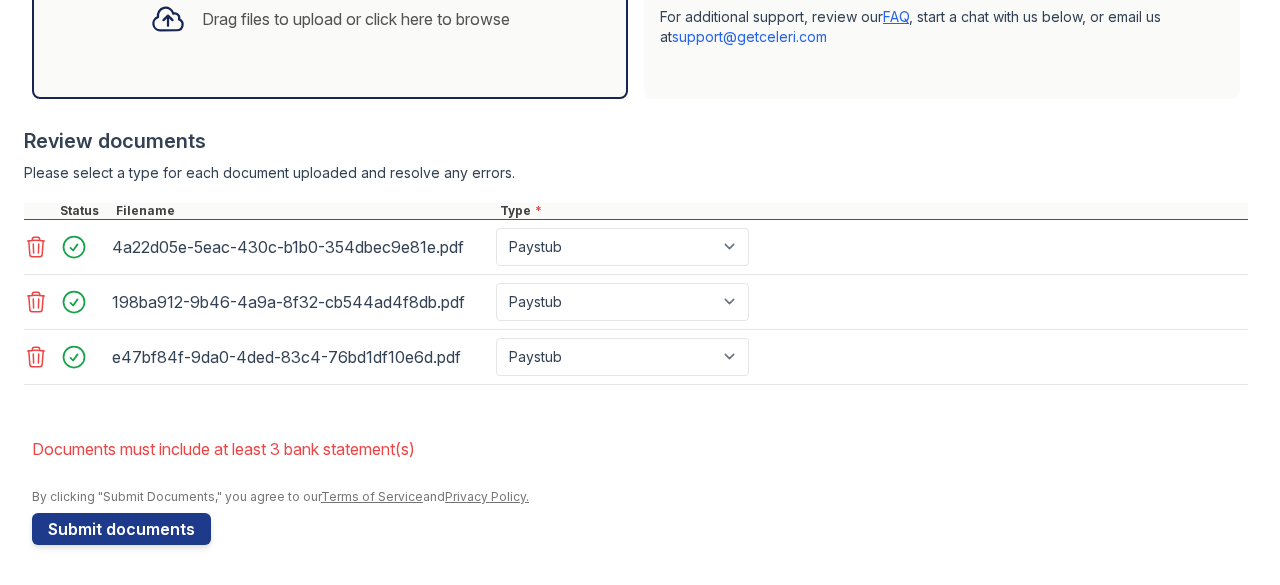 click on "Review documents" at bounding box center [636, 141] 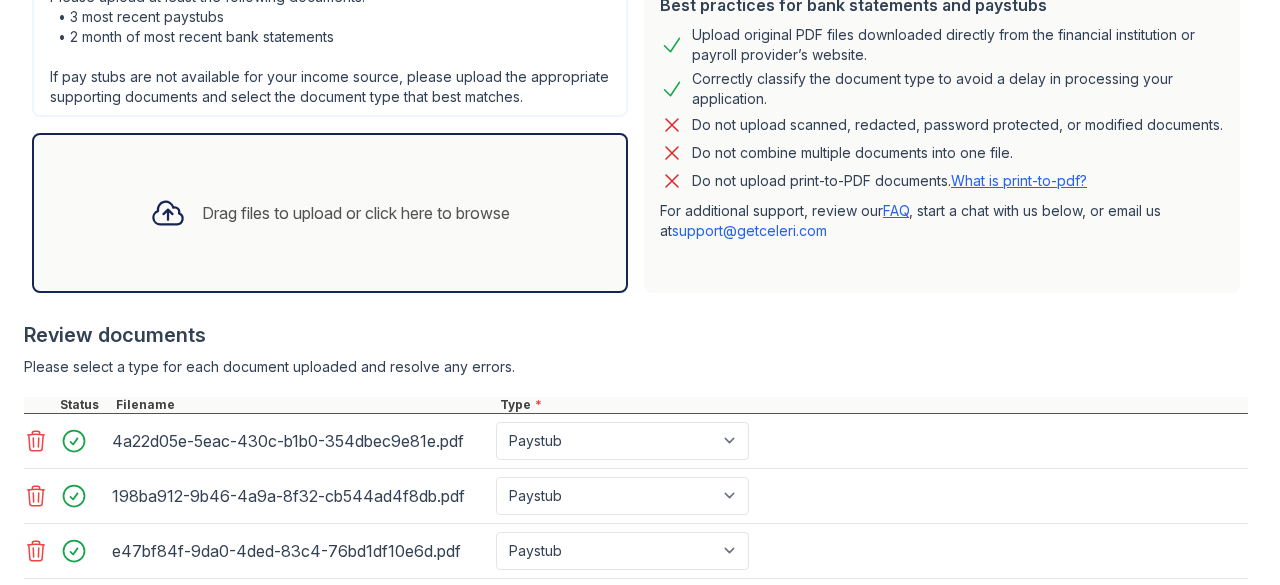 scroll, scrollTop: 528, scrollLeft: 0, axis: vertical 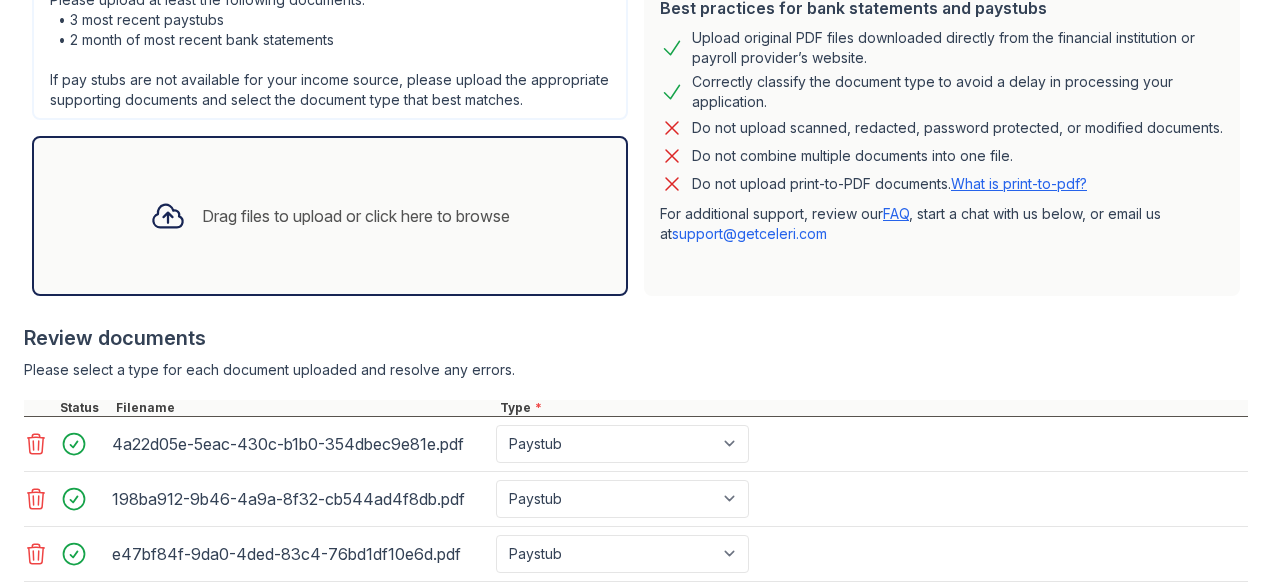 click on "What is print-to-pdf?" at bounding box center [1019, 183] 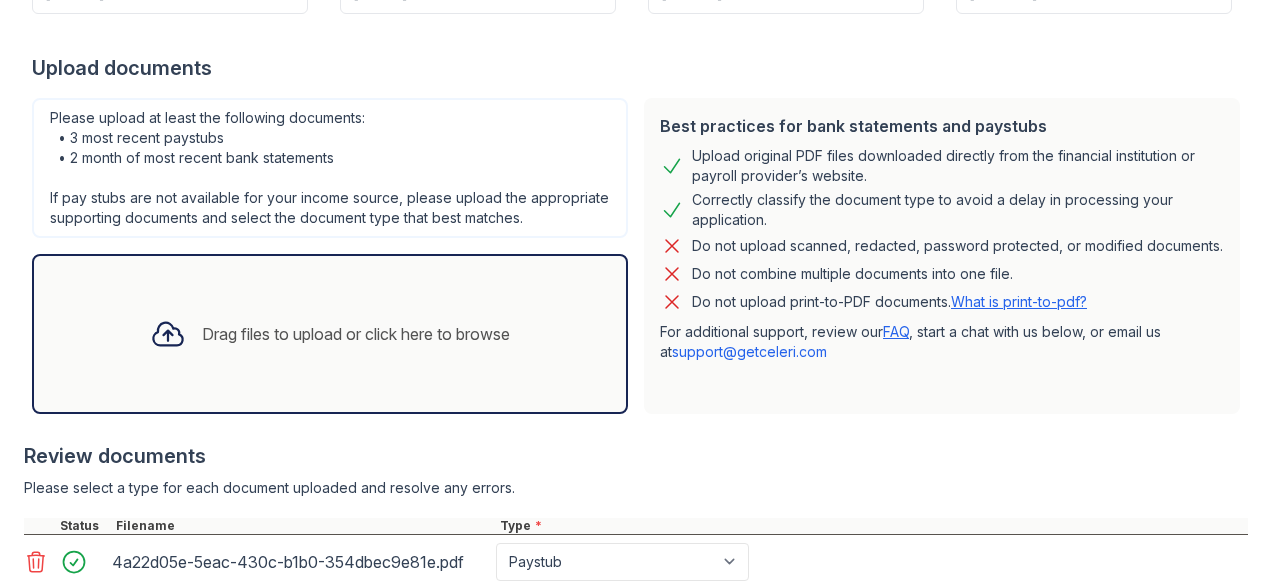 scroll, scrollTop: 406, scrollLeft: 0, axis: vertical 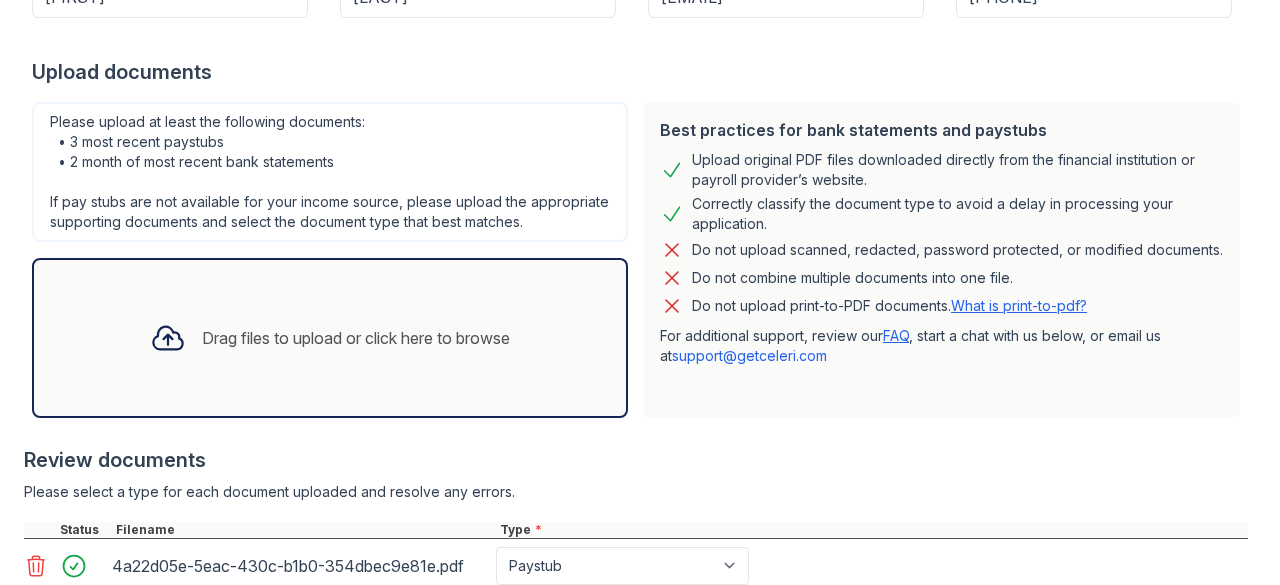 click on "Drag files to upload or click here to browse" at bounding box center (330, 338) 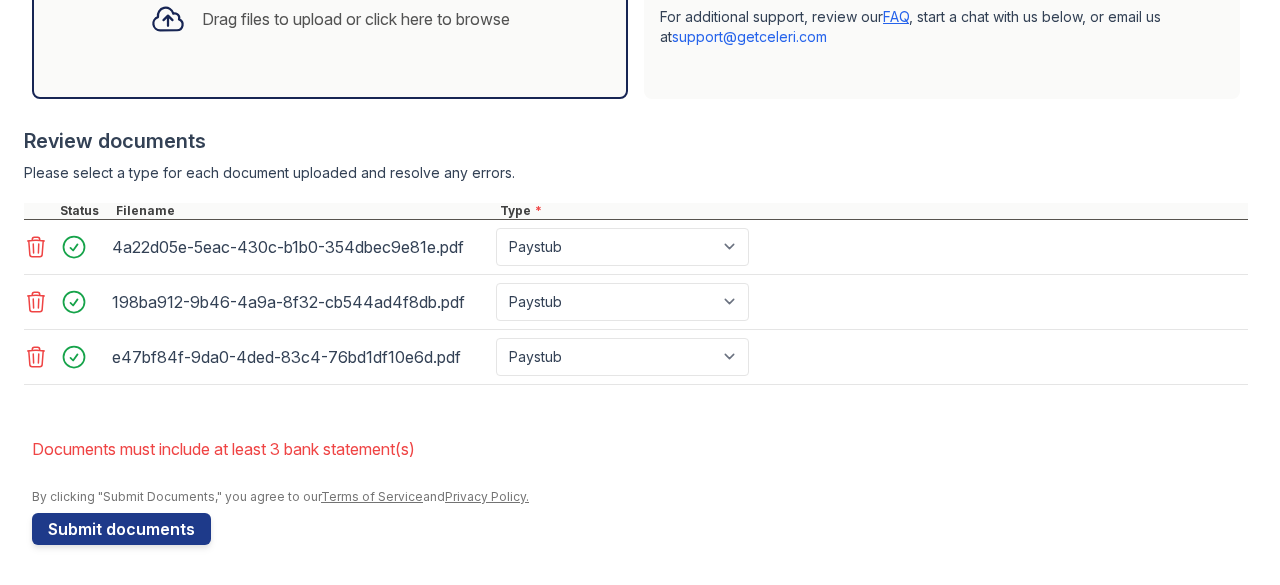 click 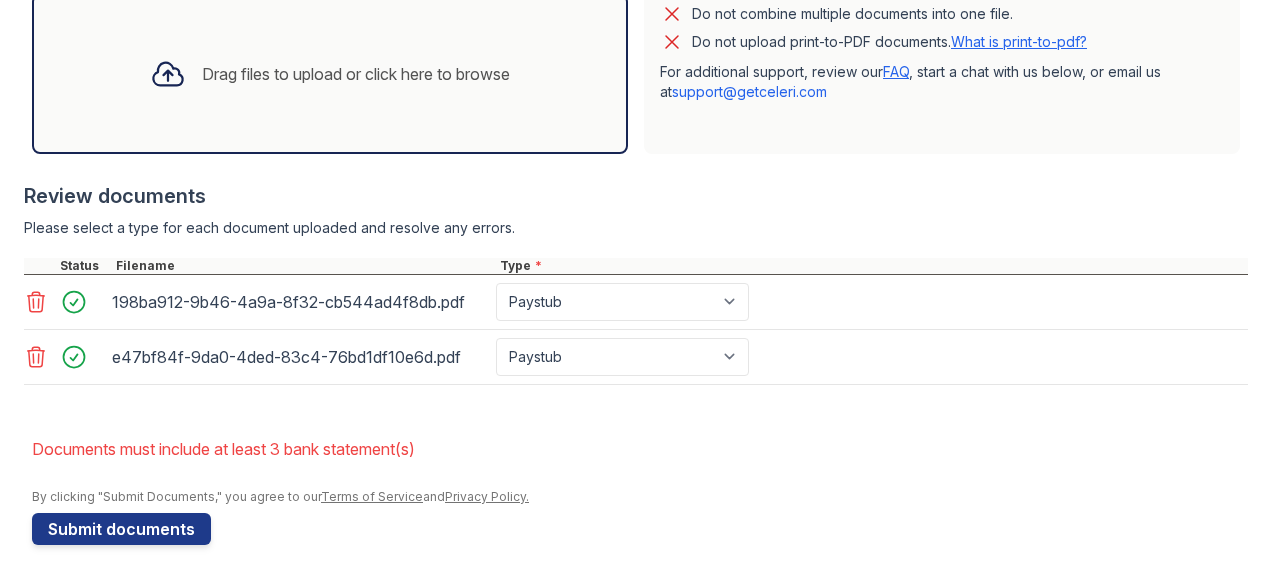 click 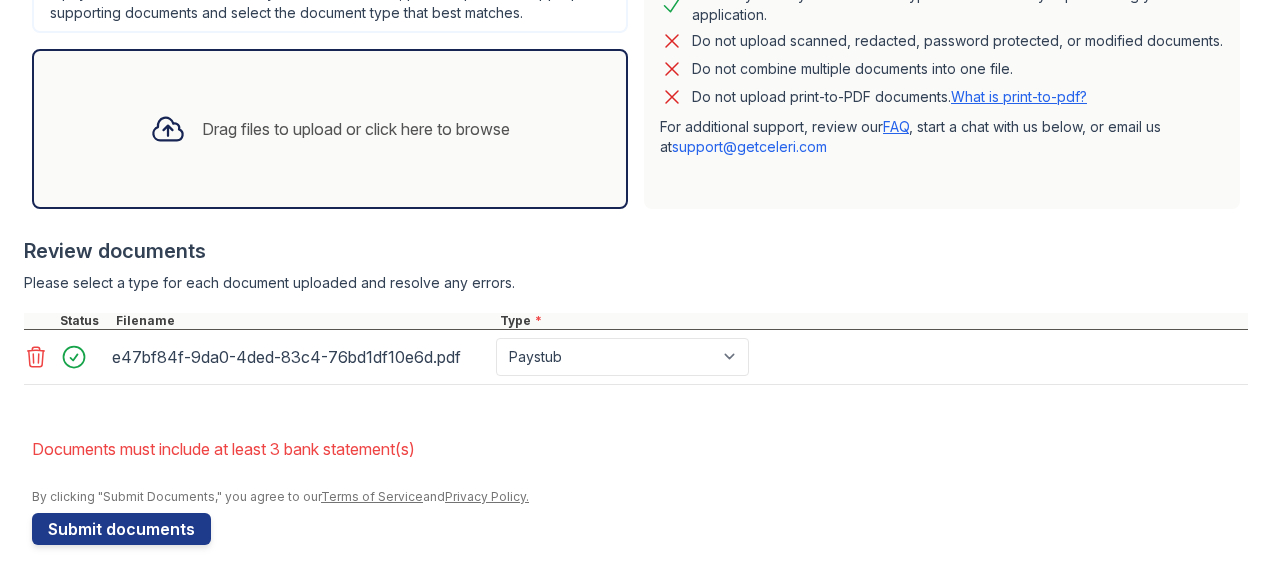 click 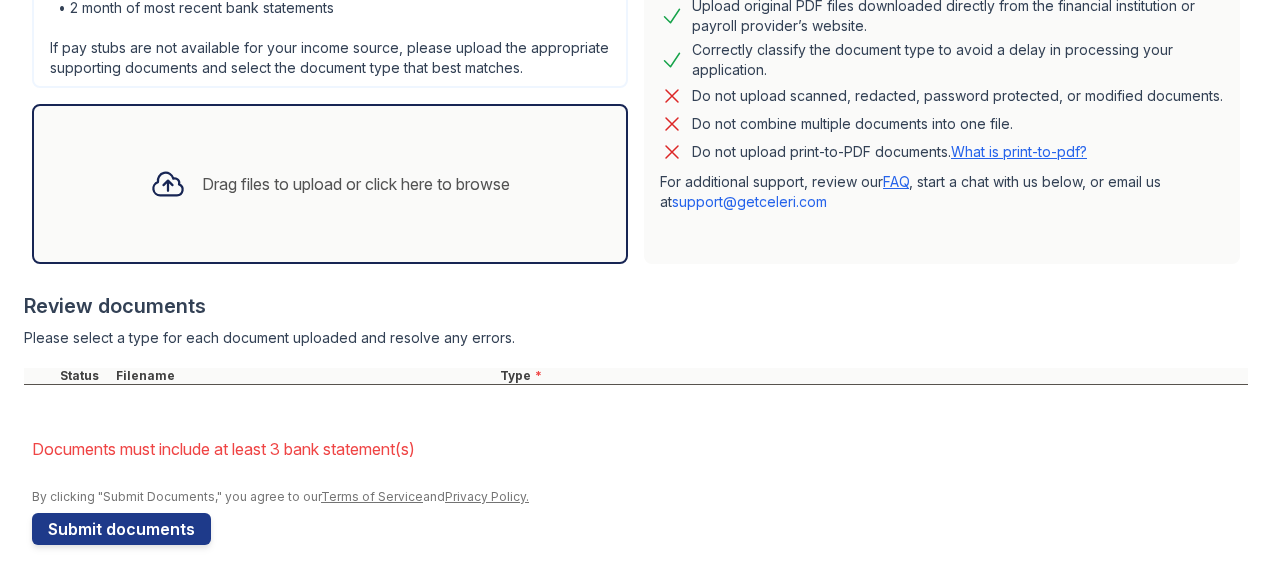 scroll, scrollTop: 578, scrollLeft: 0, axis: vertical 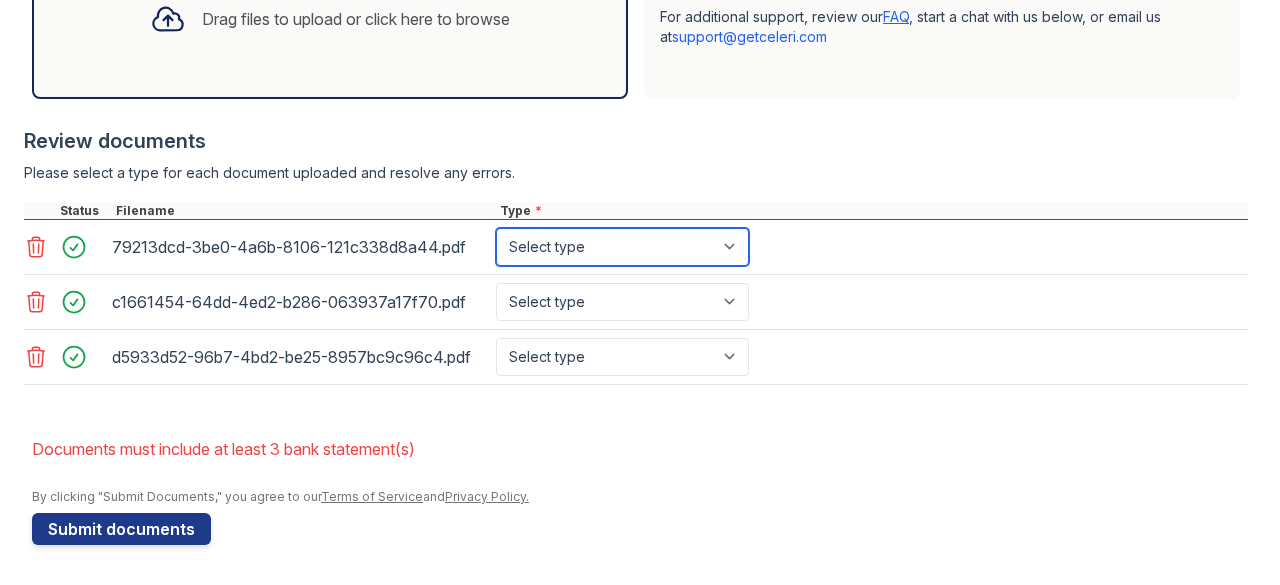 click on "Select type
Paystub
Bank Statement
Offer Letter
Tax Documents
Benefit Award Letter
Investment Account Statement
Other" at bounding box center [622, 247] 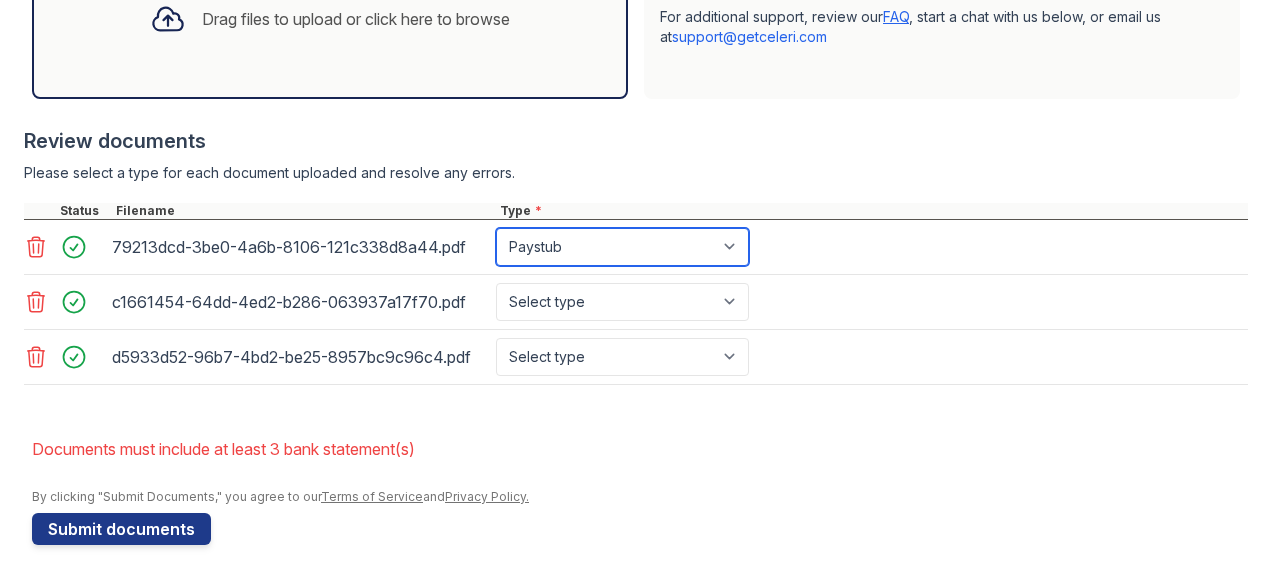 click on "Select type
Paystub
Bank Statement
Offer Letter
Tax Documents
Benefit Award Letter
Investment Account Statement
Other" at bounding box center [622, 247] 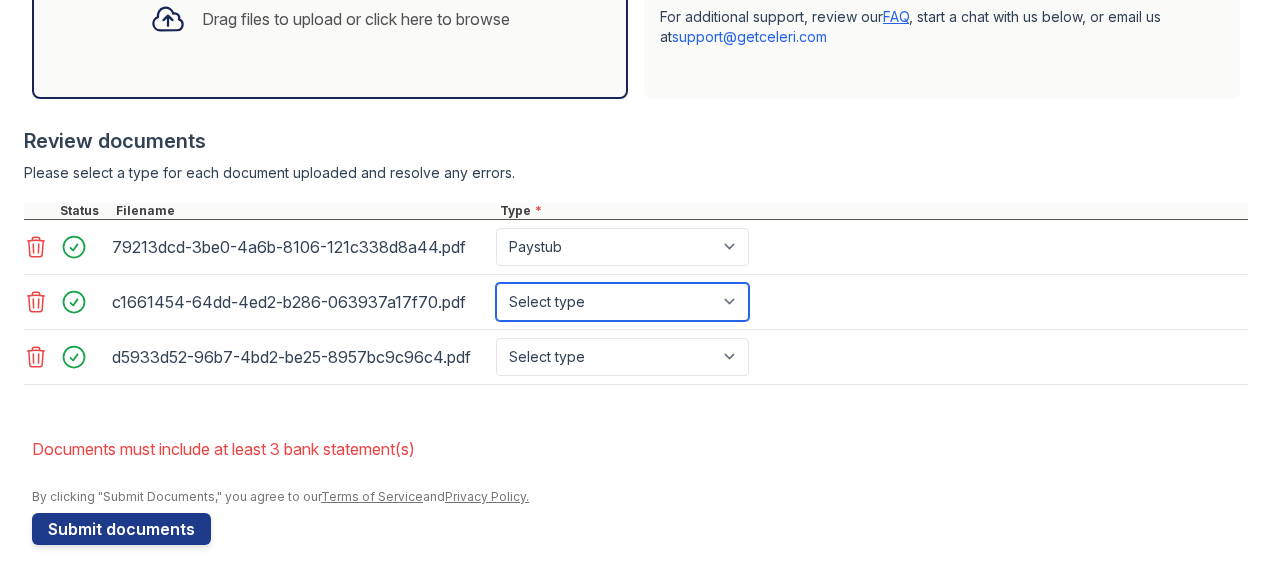 click on "Select type
Paystub
Bank Statement
Offer Letter
Tax Documents
Benefit Award Letter
Investment Account Statement
Other" at bounding box center [622, 302] 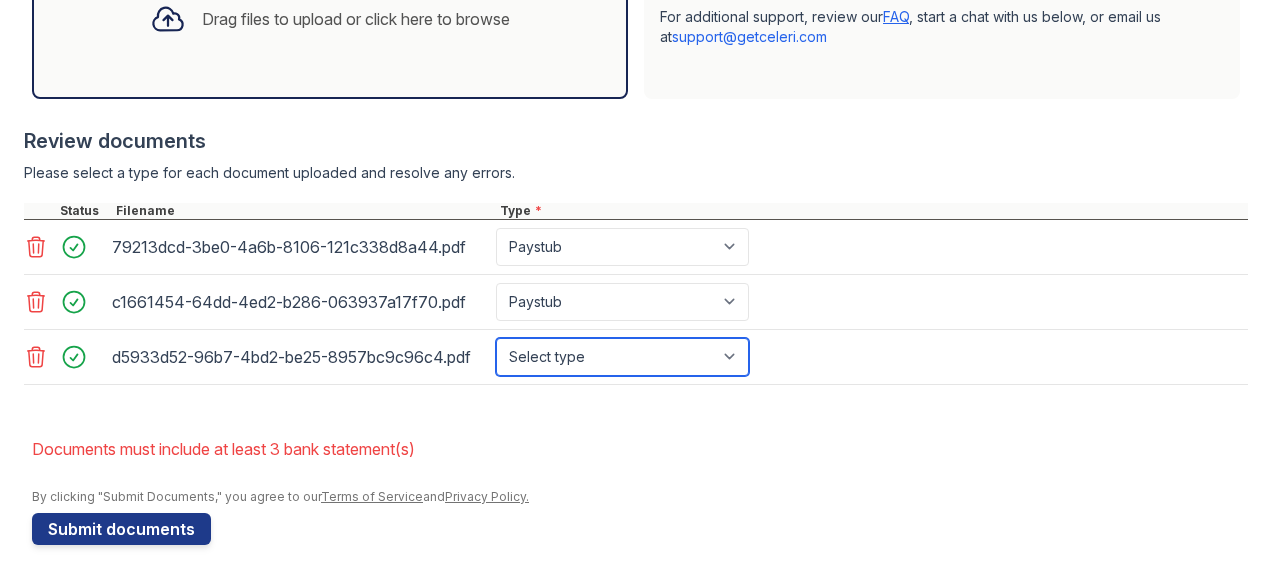 click on "Select type
Paystub
Bank Statement
Offer Letter
Tax Documents
Benefit Award Letter
Investment Account Statement
Other" at bounding box center (622, 357) 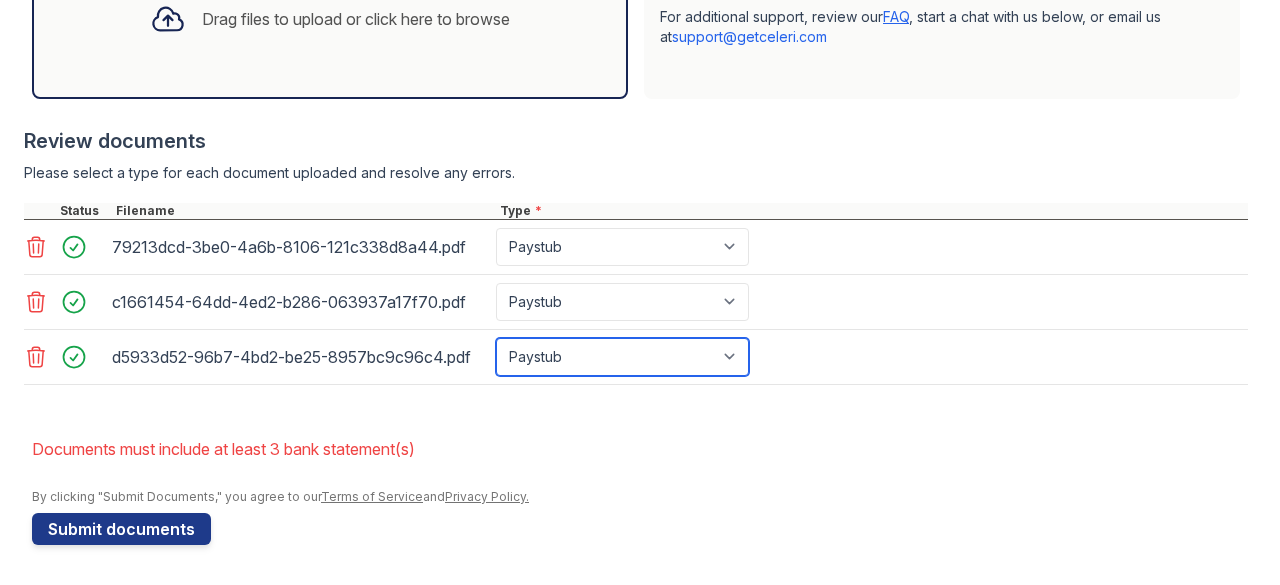 scroll, scrollTop: 740, scrollLeft: 0, axis: vertical 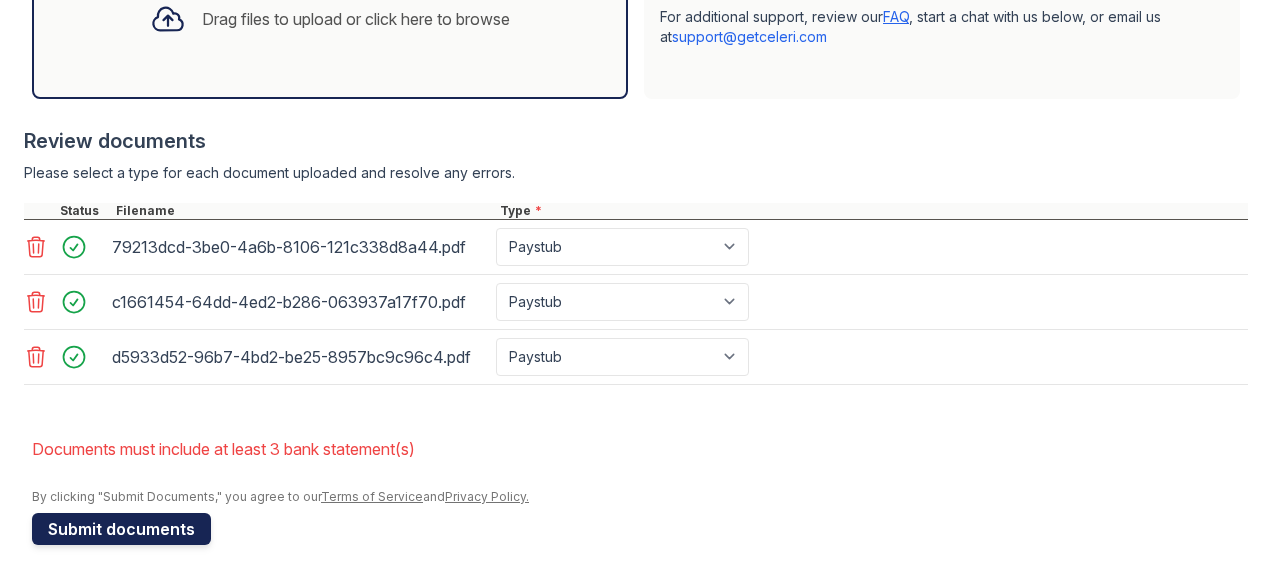 click on "Submit documents" at bounding box center [121, 529] 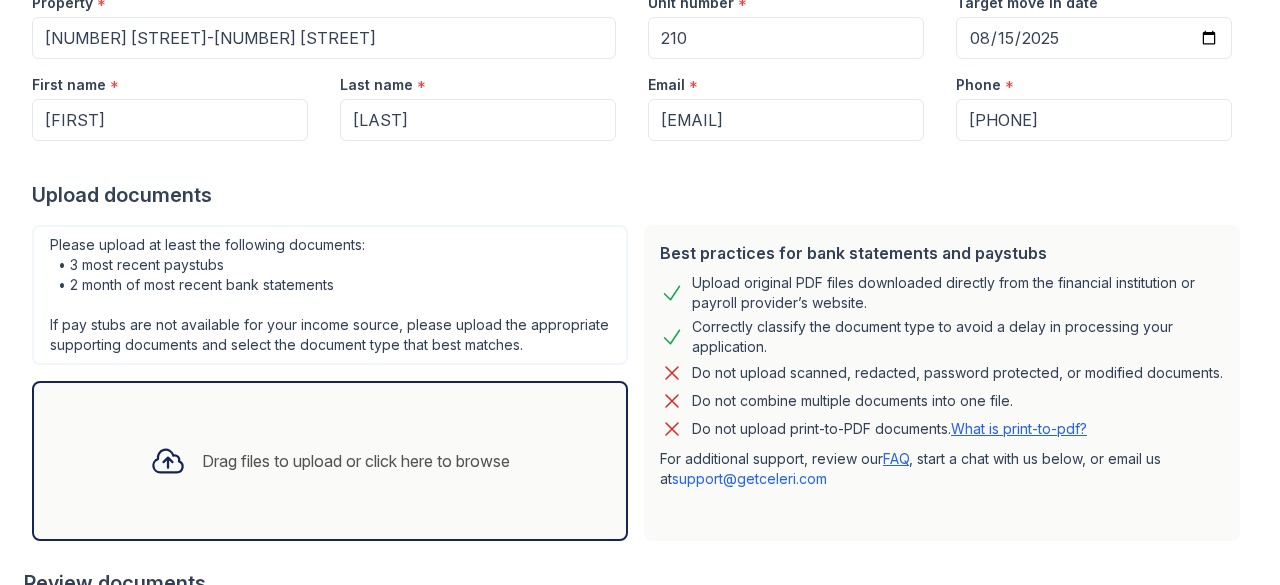 scroll, scrollTop: 282, scrollLeft: 0, axis: vertical 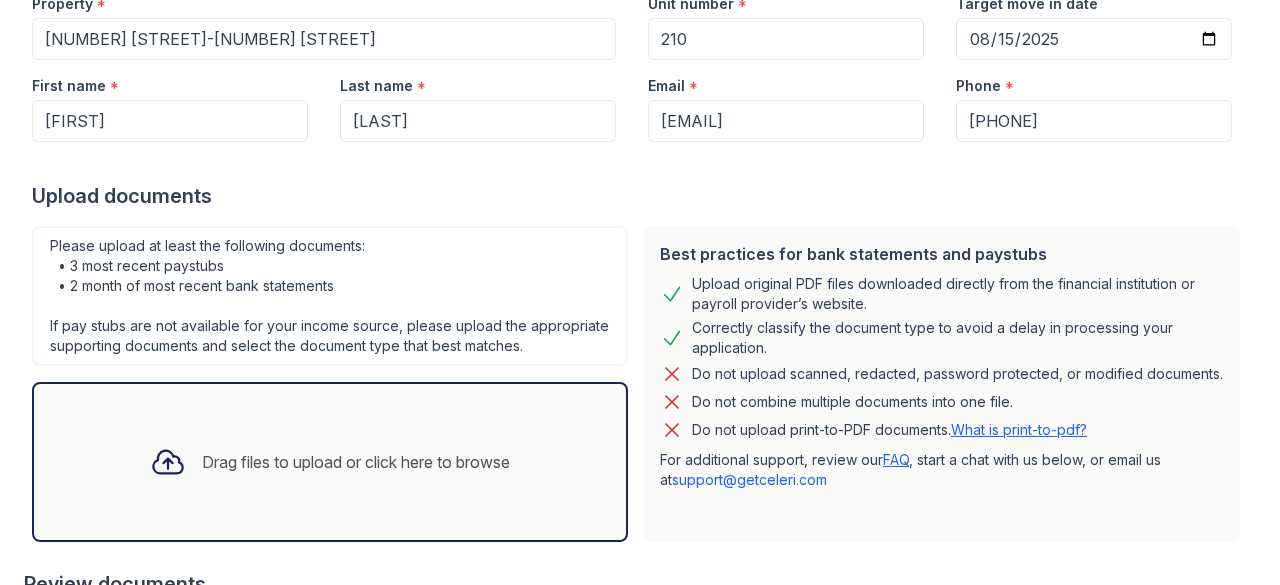 click on "Please upload at least the following documents:
• 3 most recent paystubs
• 2 month of most recent bank statements
If pay stubs are not available for your income source, please upload the appropriate supporting documents and select the document type that best matches." at bounding box center (330, 296) 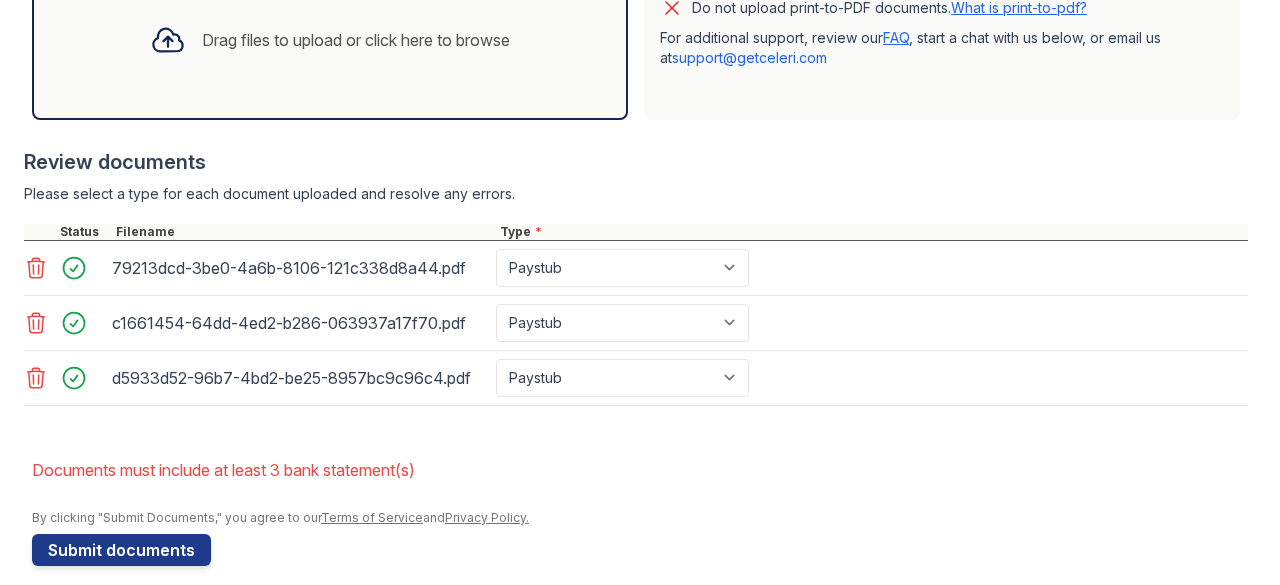 scroll, scrollTop: 740, scrollLeft: 0, axis: vertical 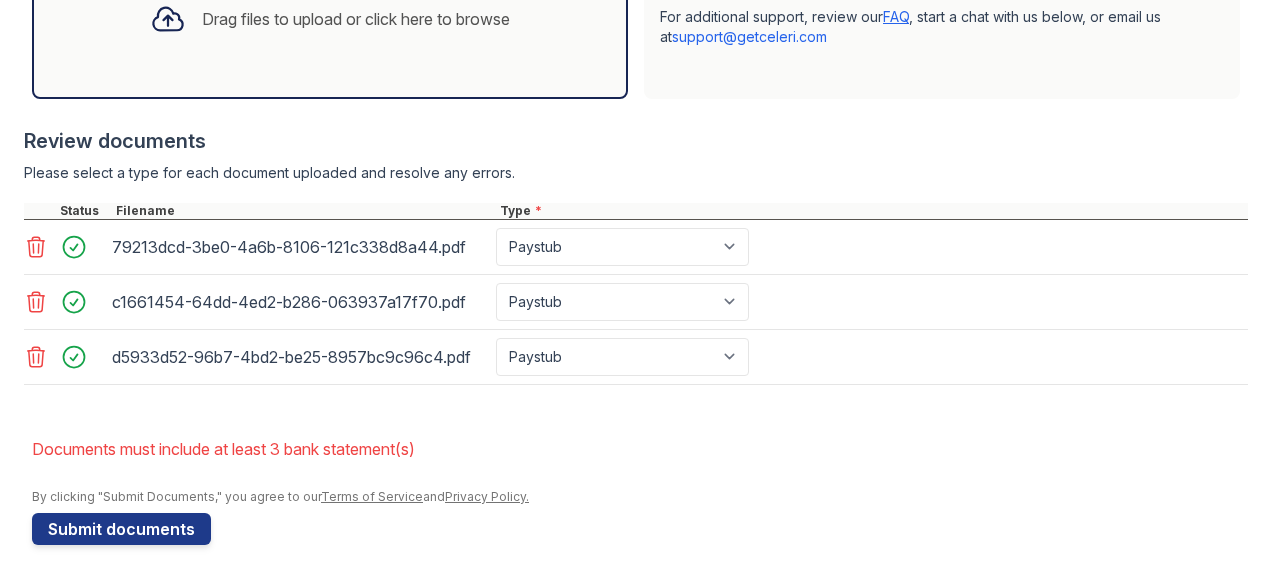 click on "Drag files to upload or click here to browse" at bounding box center (330, 19) 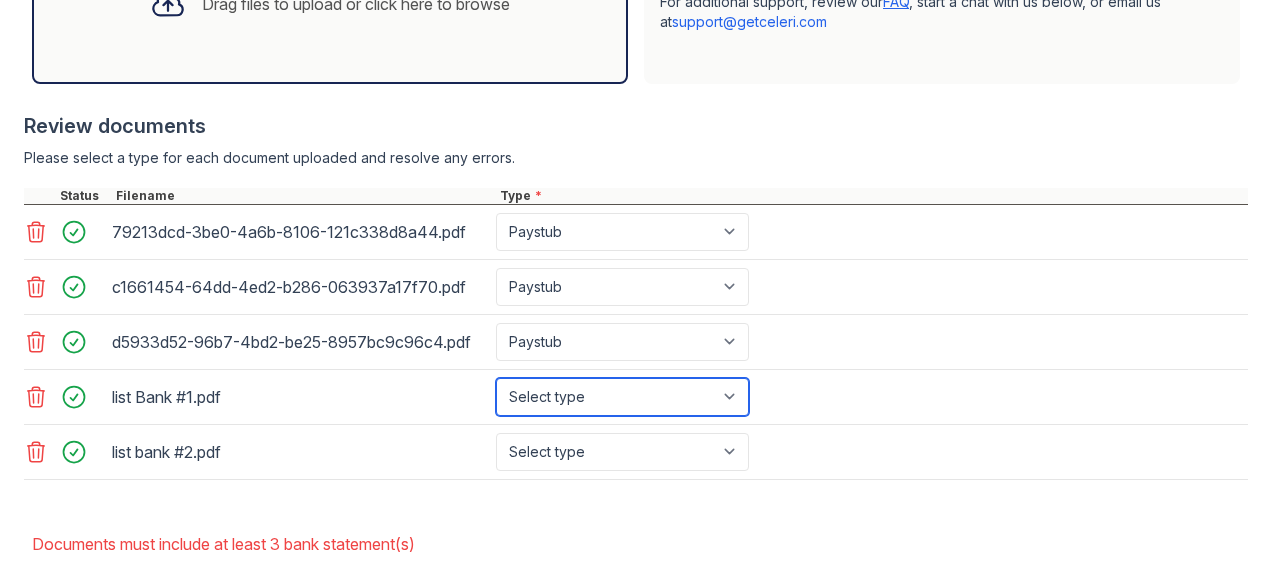 click on "Select type
Paystub
Bank Statement
Offer Letter
Tax Documents
Benefit Award Letter
Investment Account Statement
Other" at bounding box center [622, 397] 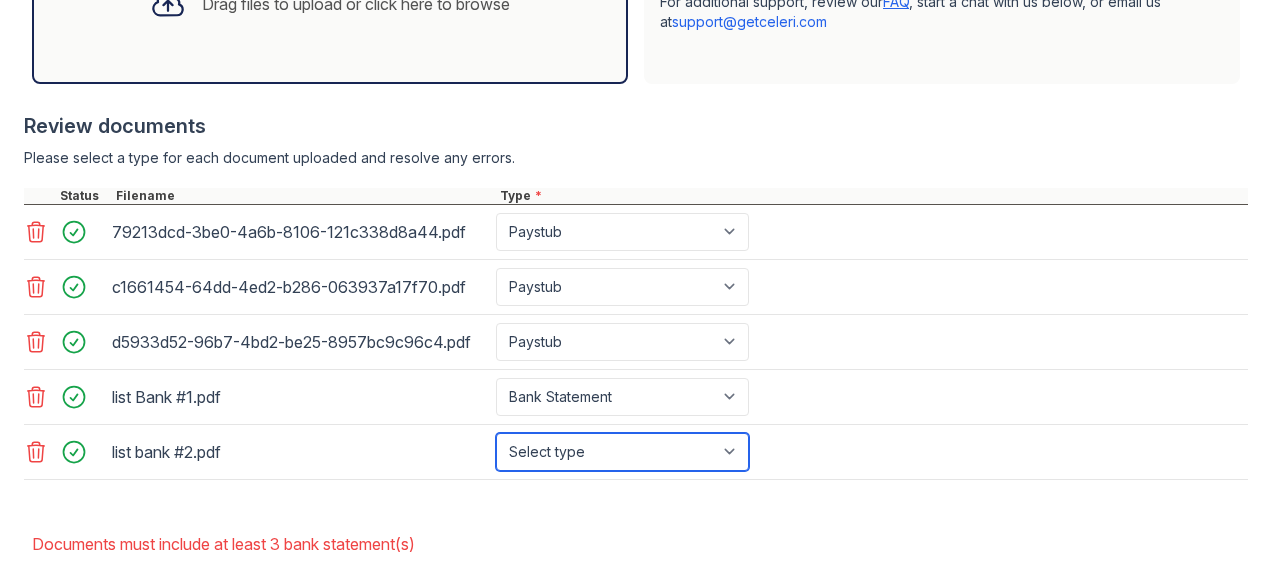 click on "Select type
Paystub
Bank Statement
Offer Letter
Tax Documents
Benefit Award Letter
Investment Account Statement
Other" at bounding box center (622, 452) 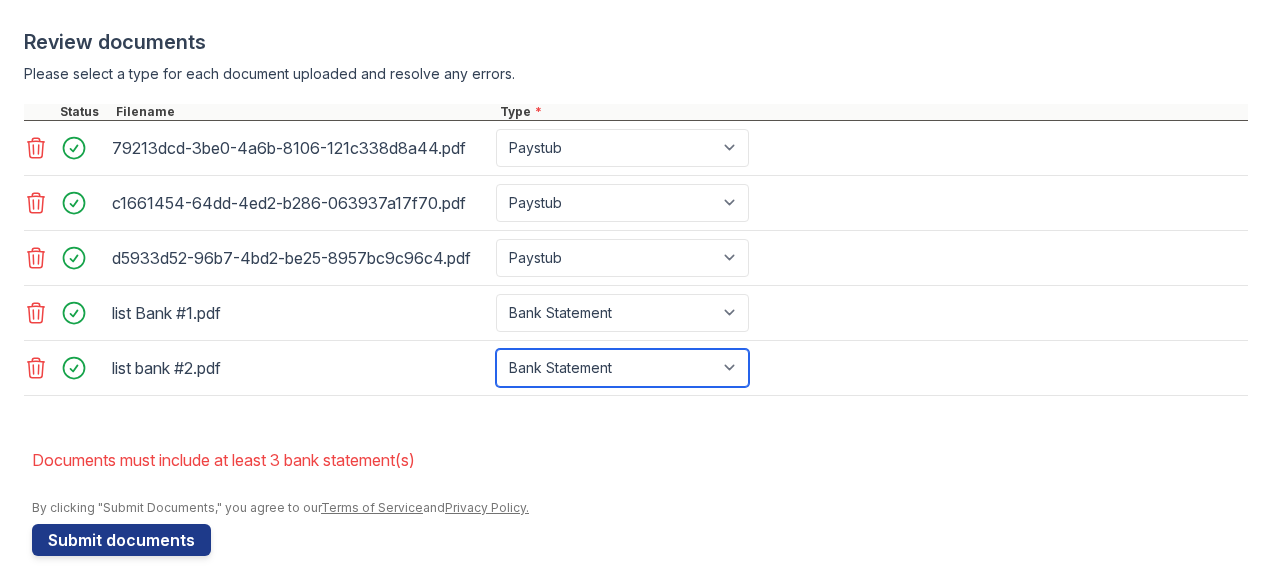 scroll, scrollTop: 848, scrollLeft: 0, axis: vertical 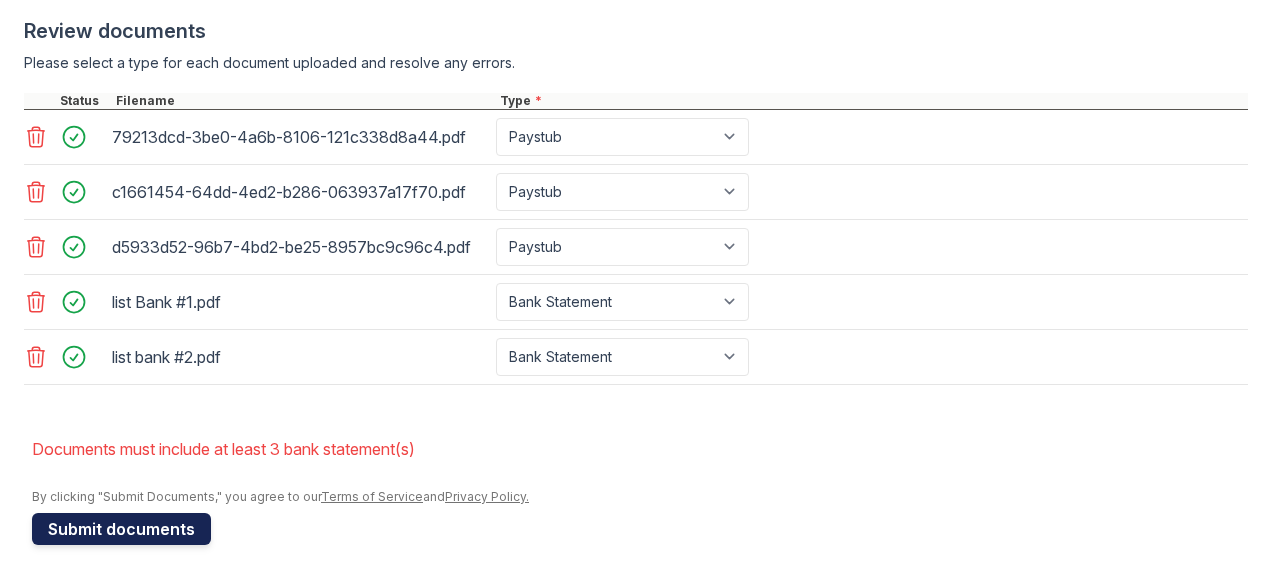 click on "Submit documents" at bounding box center (121, 529) 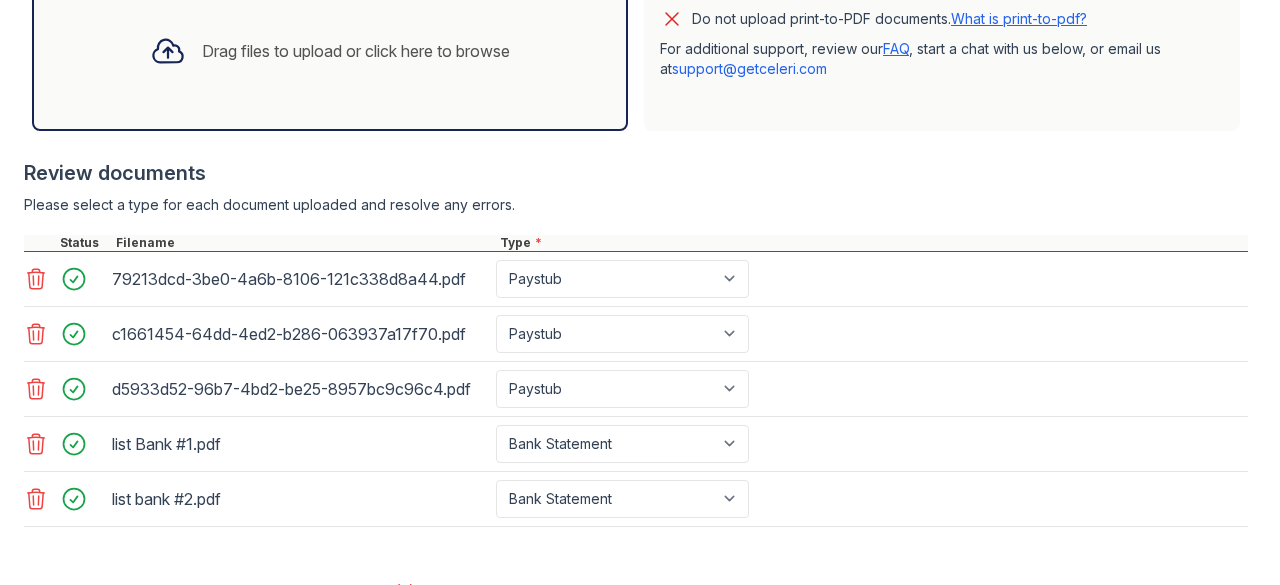 scroll, scrollTop: 689, scrollLeft: 0, axis: vertical 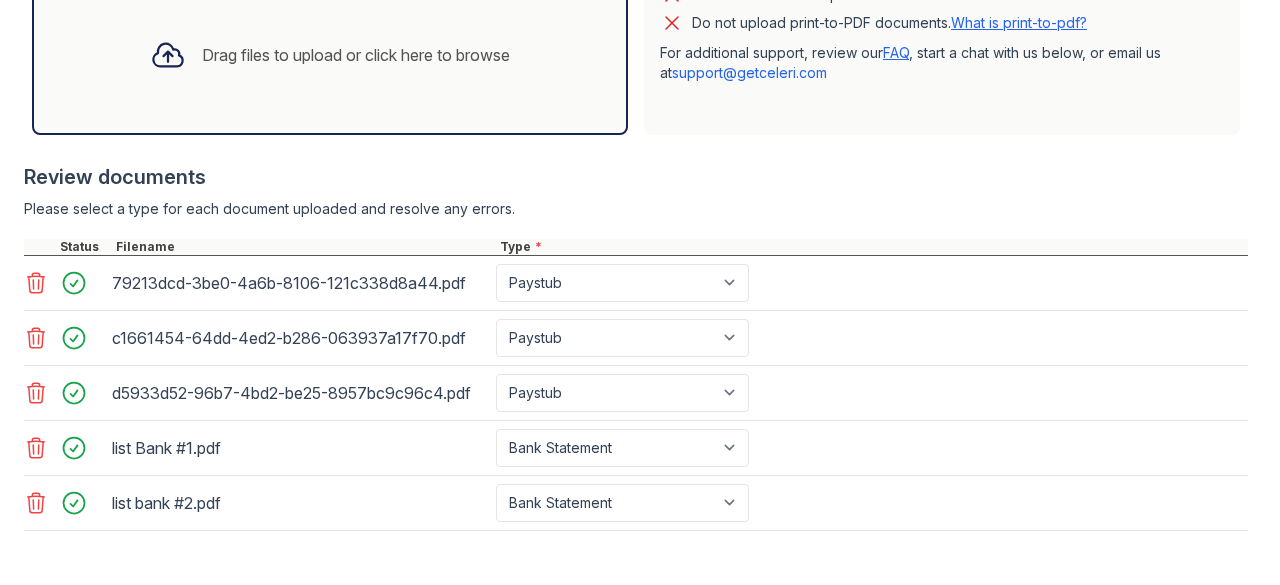 click on "Drag files to upload or click here to browse" at bounding box center [330, 55] 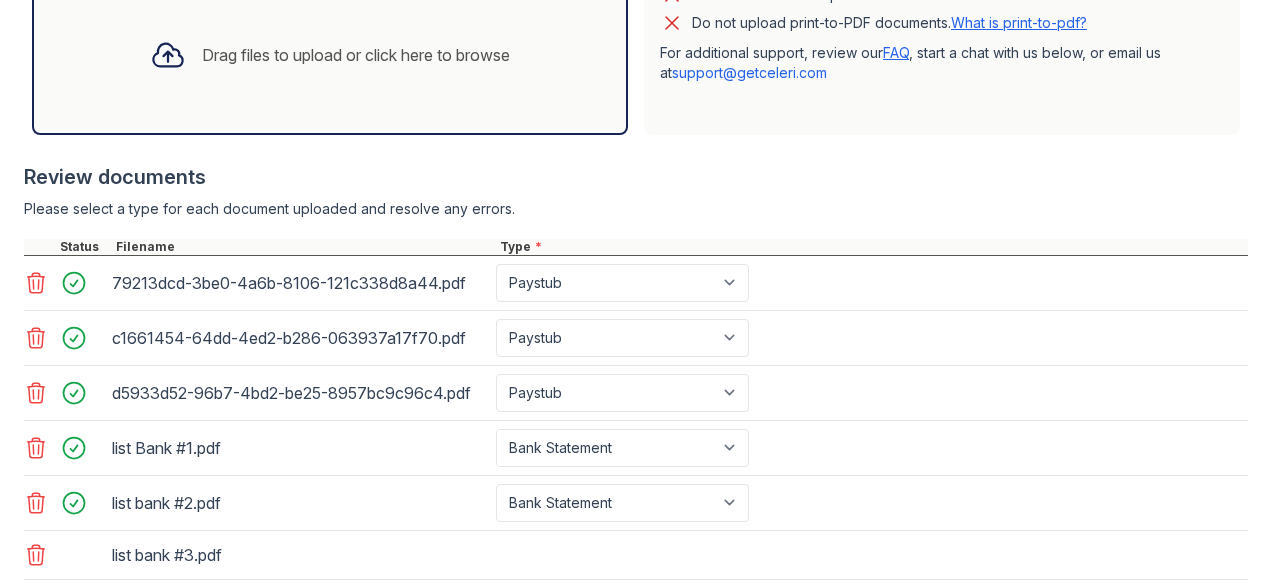 scroll, scrollTop: 896, scrollLeft: 0, axis: vertical 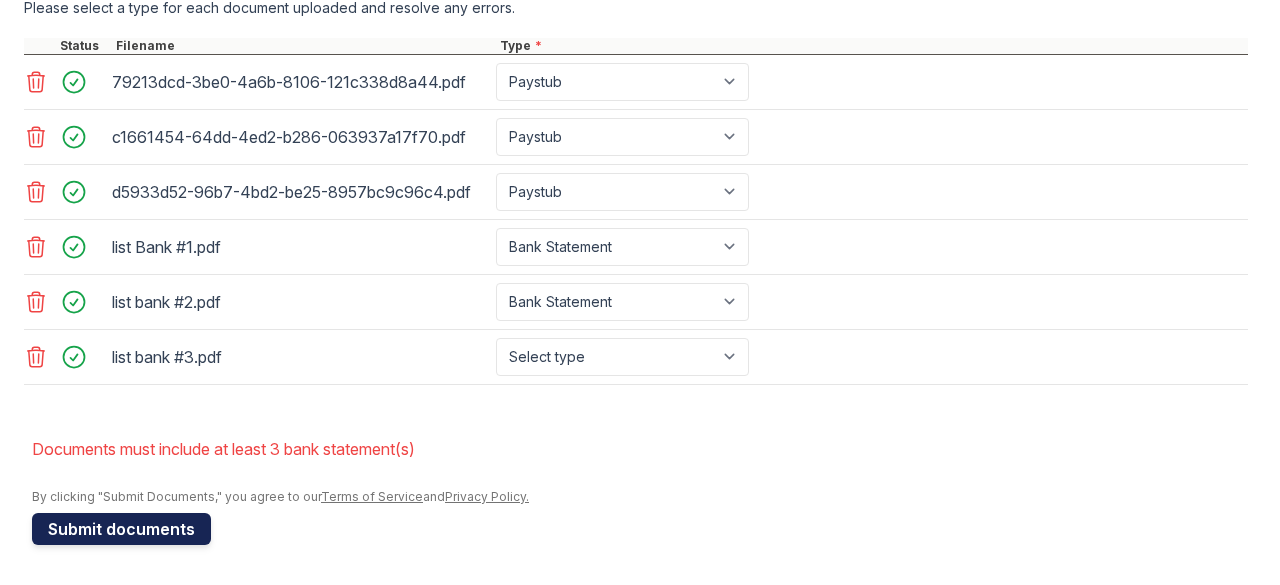 click on "Submit documents" at bounding box center (121, 529) 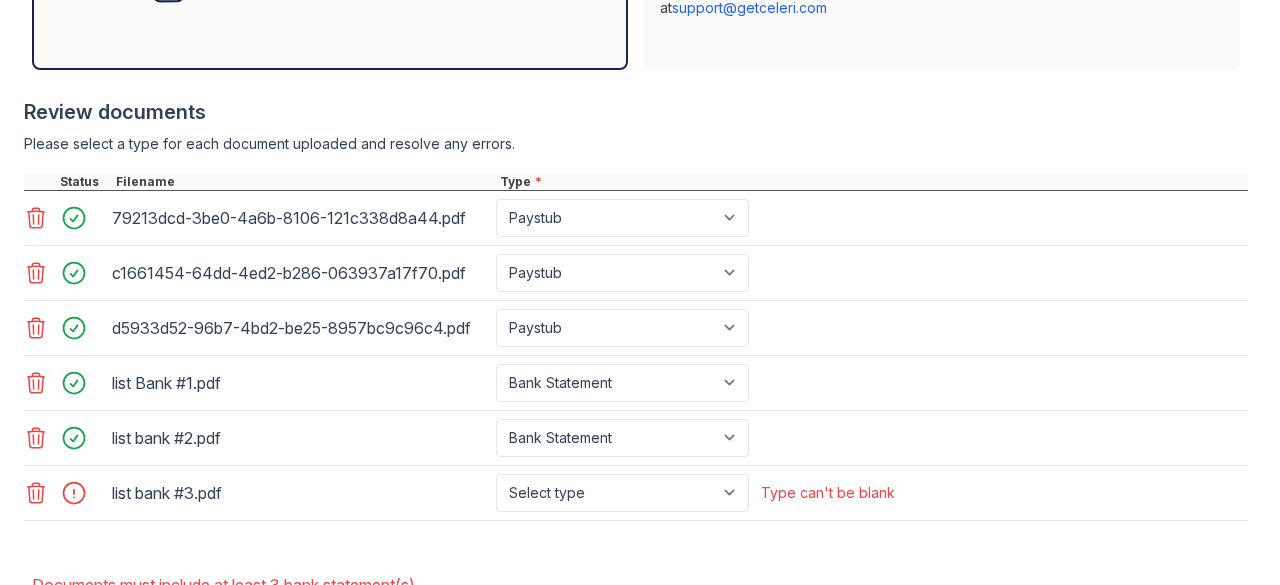 scroll, scrollTop: 902, scrollLeft: 0, axis: vertical 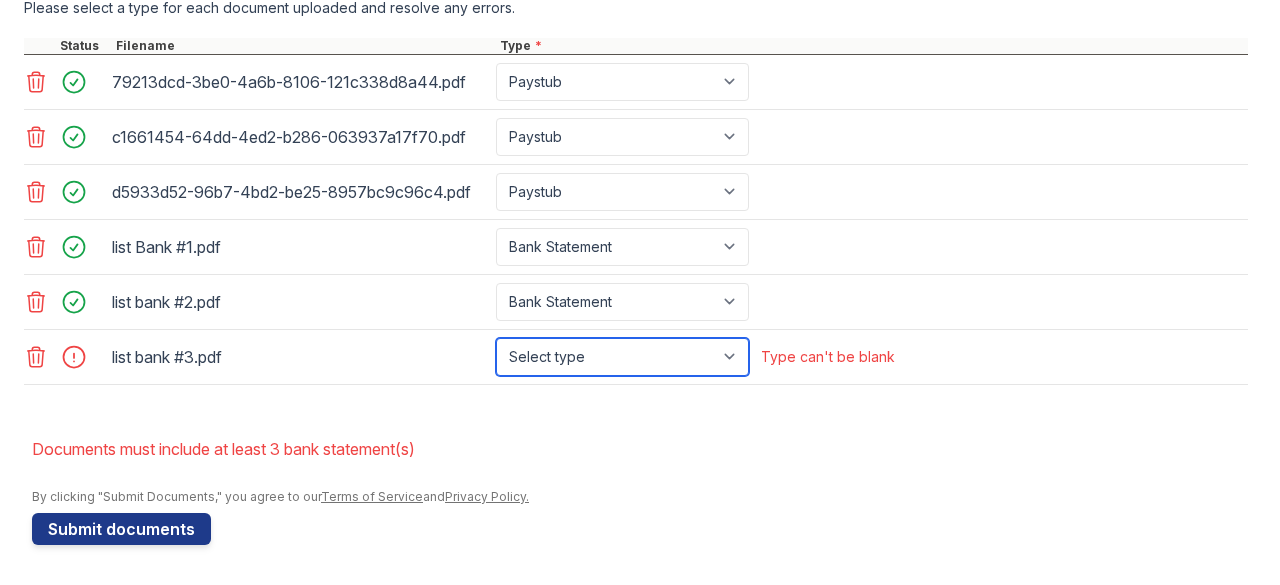 click on "Select type
Paystub
Bank Statement
Offer Letter
Tax Documents
Benefit Award Letter
Investment Account Statement
Other" at bounding box center [622, 357] 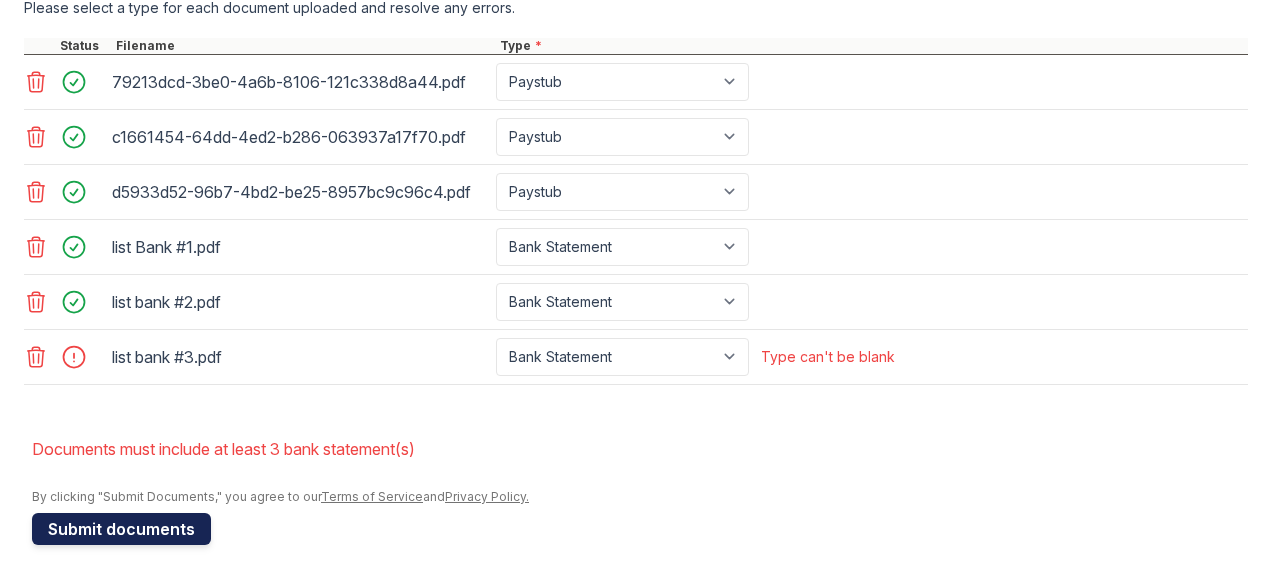 click on "Submit documents" at bounding box center (121, 529) 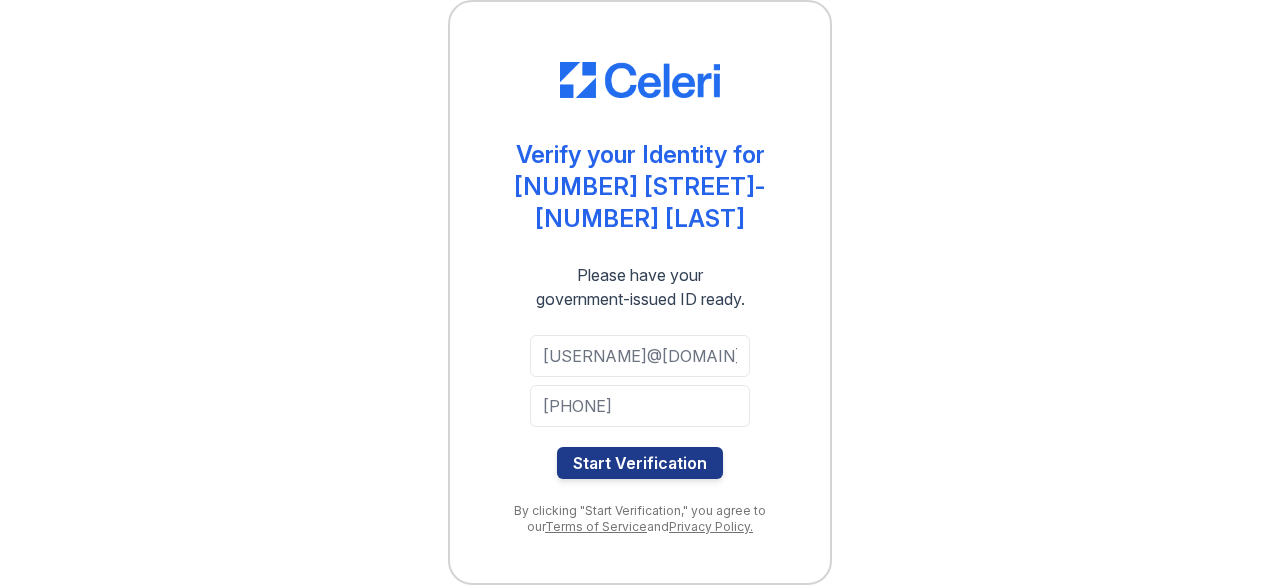 scroll, scrollTop: 0, scrollLeft: 0, axis: both 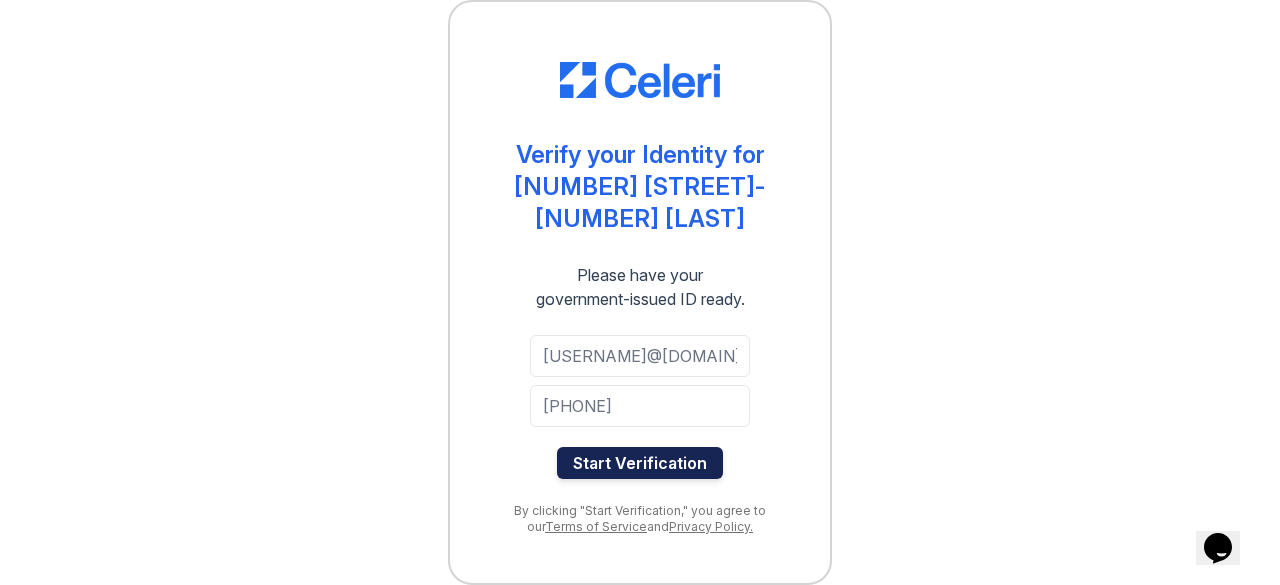 click on "Start Verification" at bounding box center (640, 463) 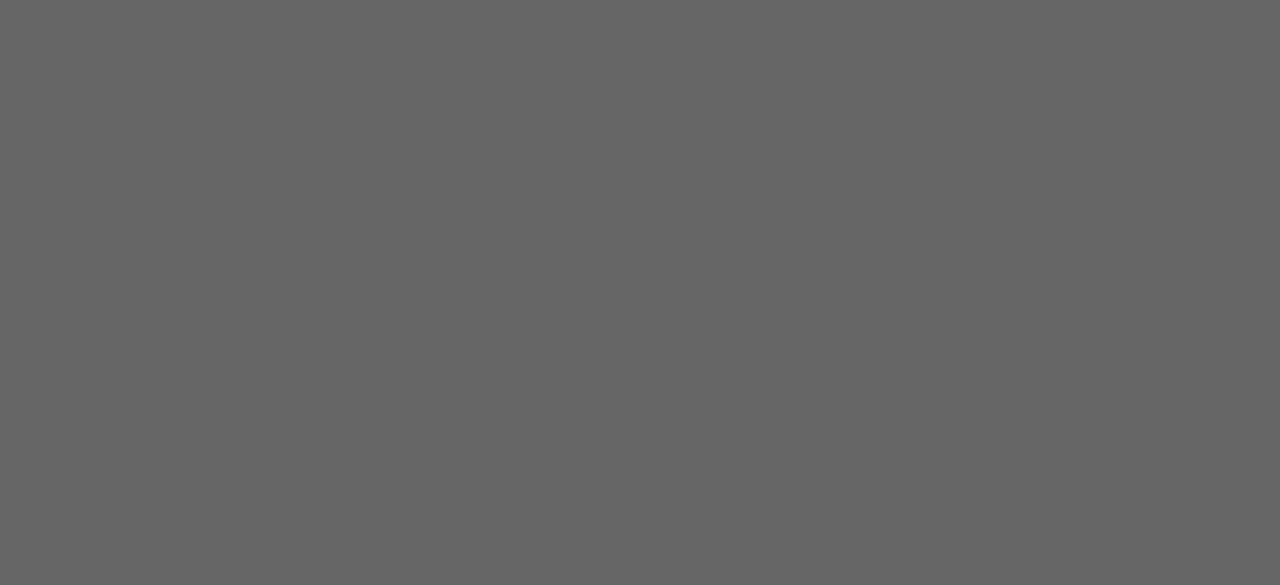 scroll, scrollTop: 0, scrollLeft: 0, axis: both 